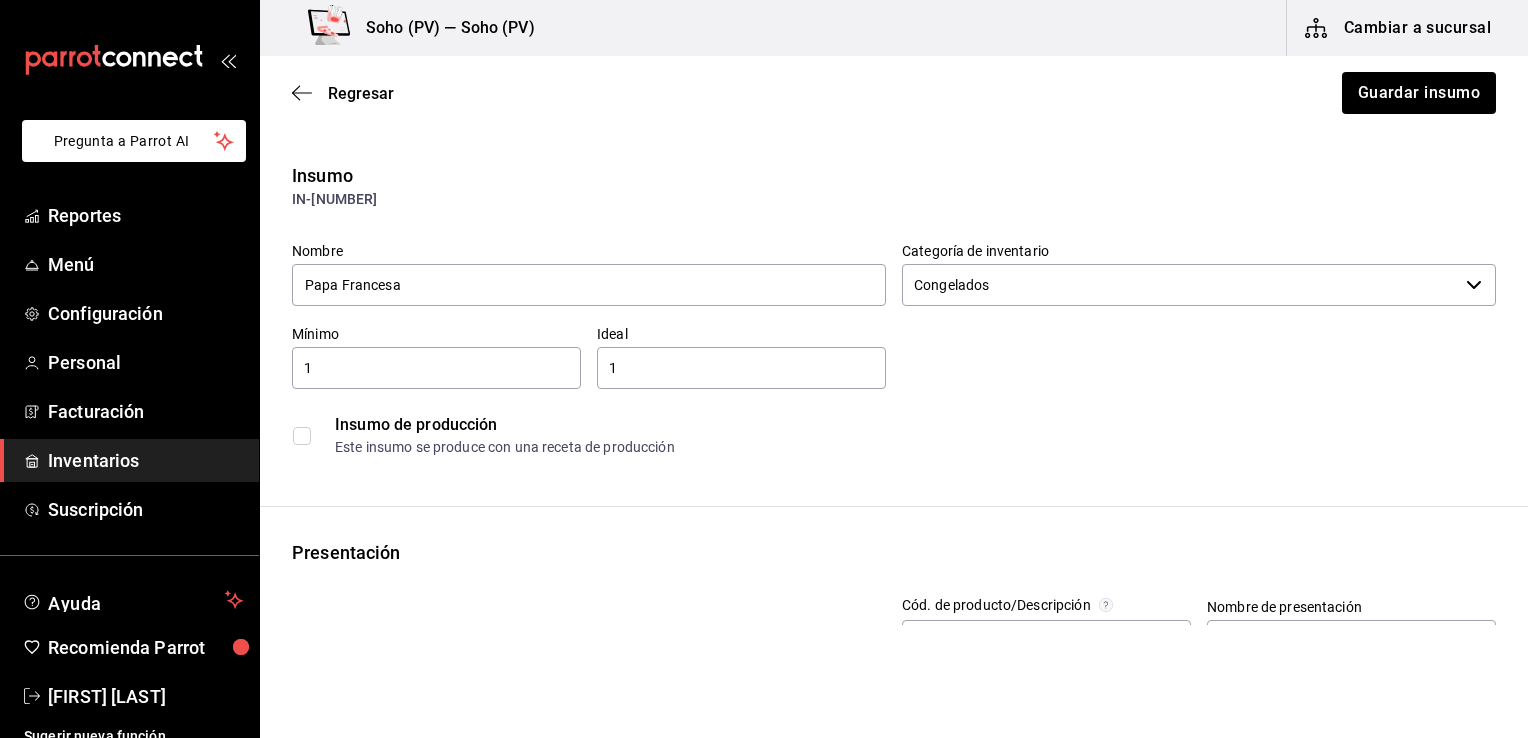 scroll, scrollTop: 0, scrollLeft: 0, axis: both 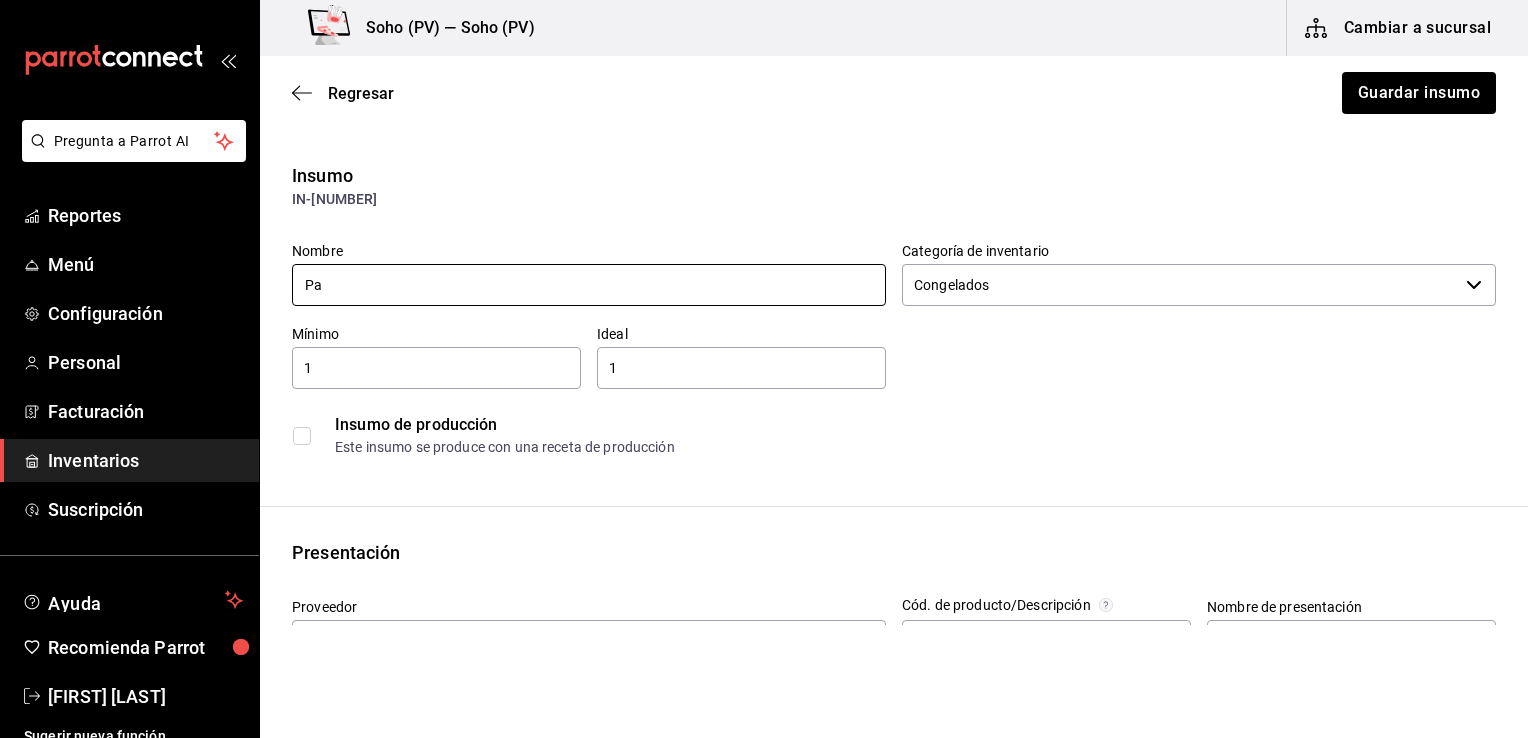 type on "P" 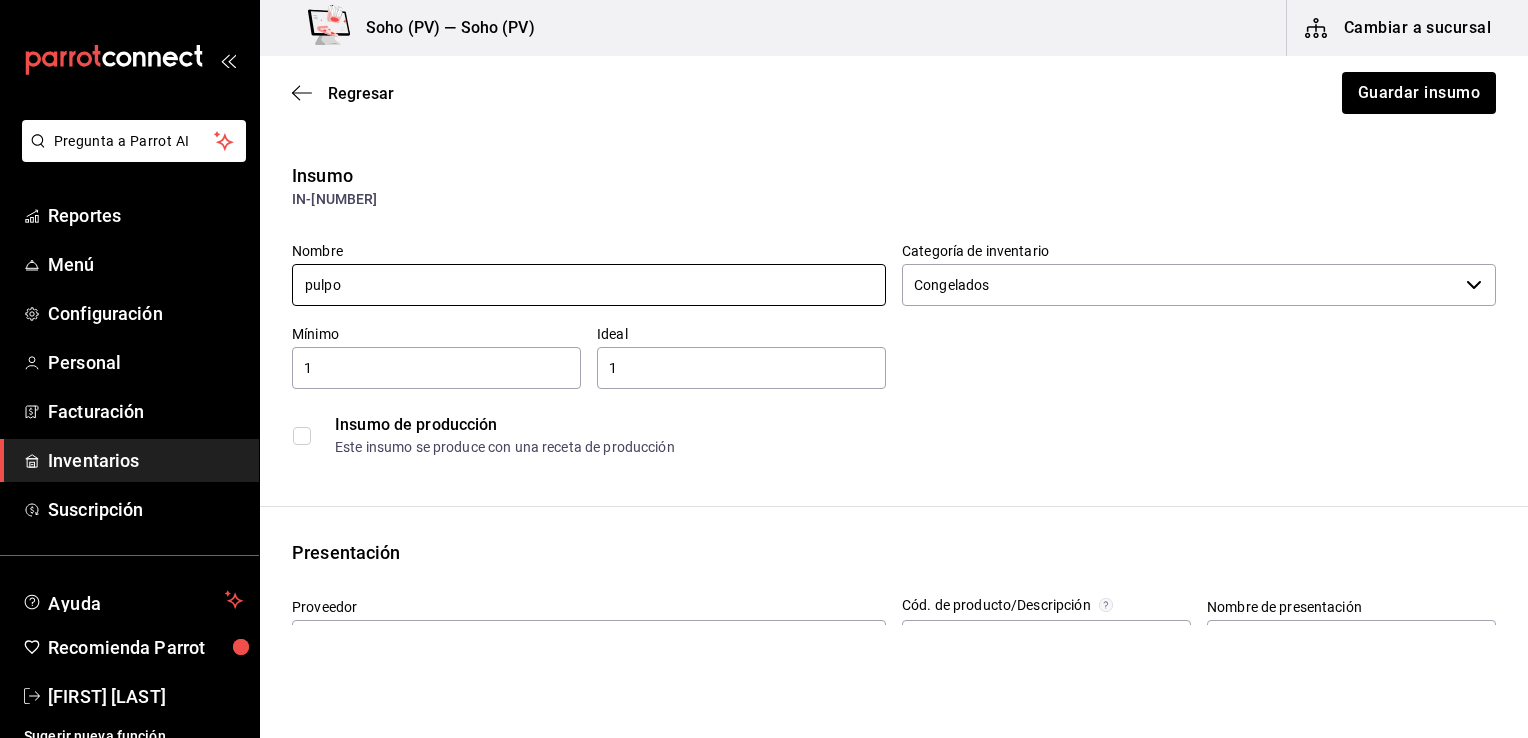 type on "Pulpo 60 gr" 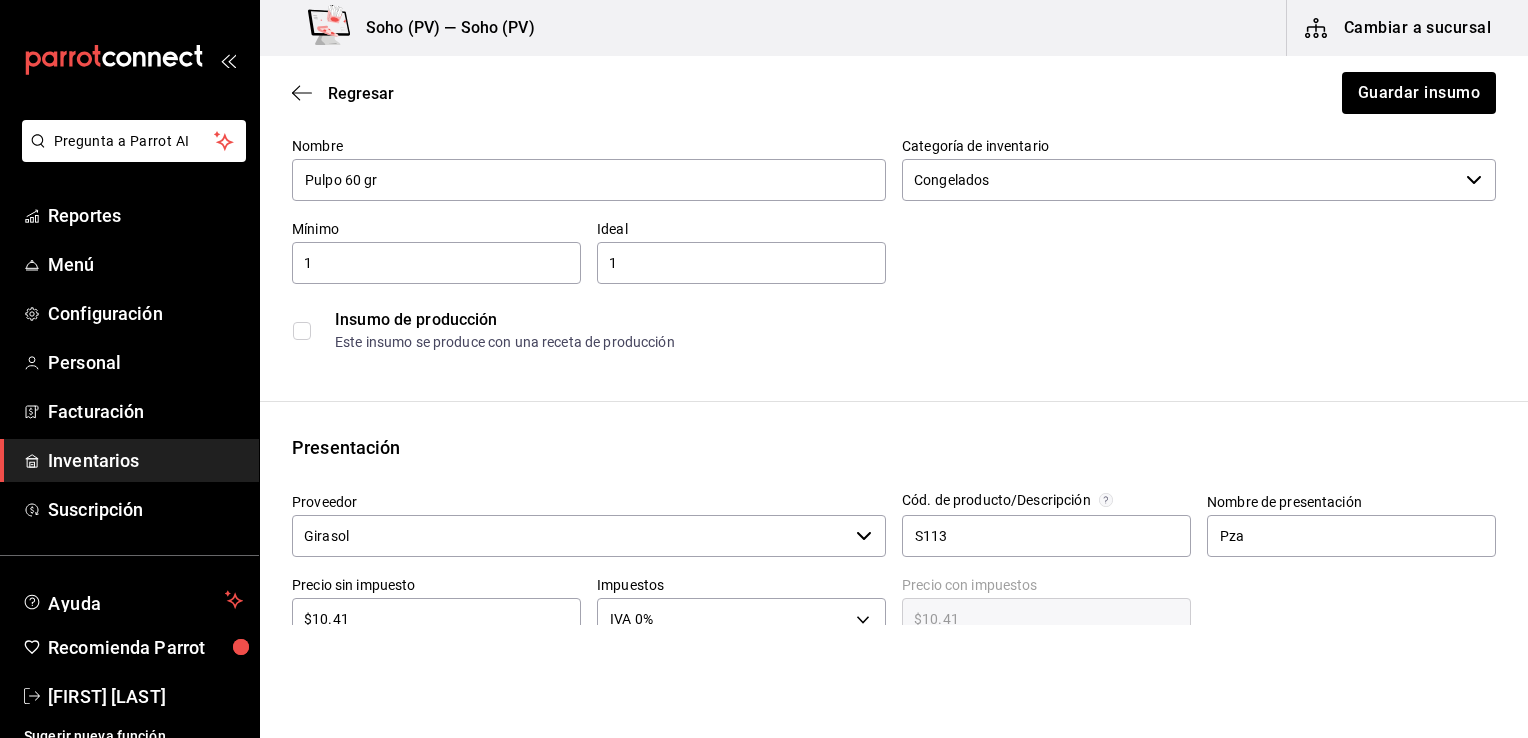 scroll, scrollTop: 0, scrollLeft: 0, axis: both 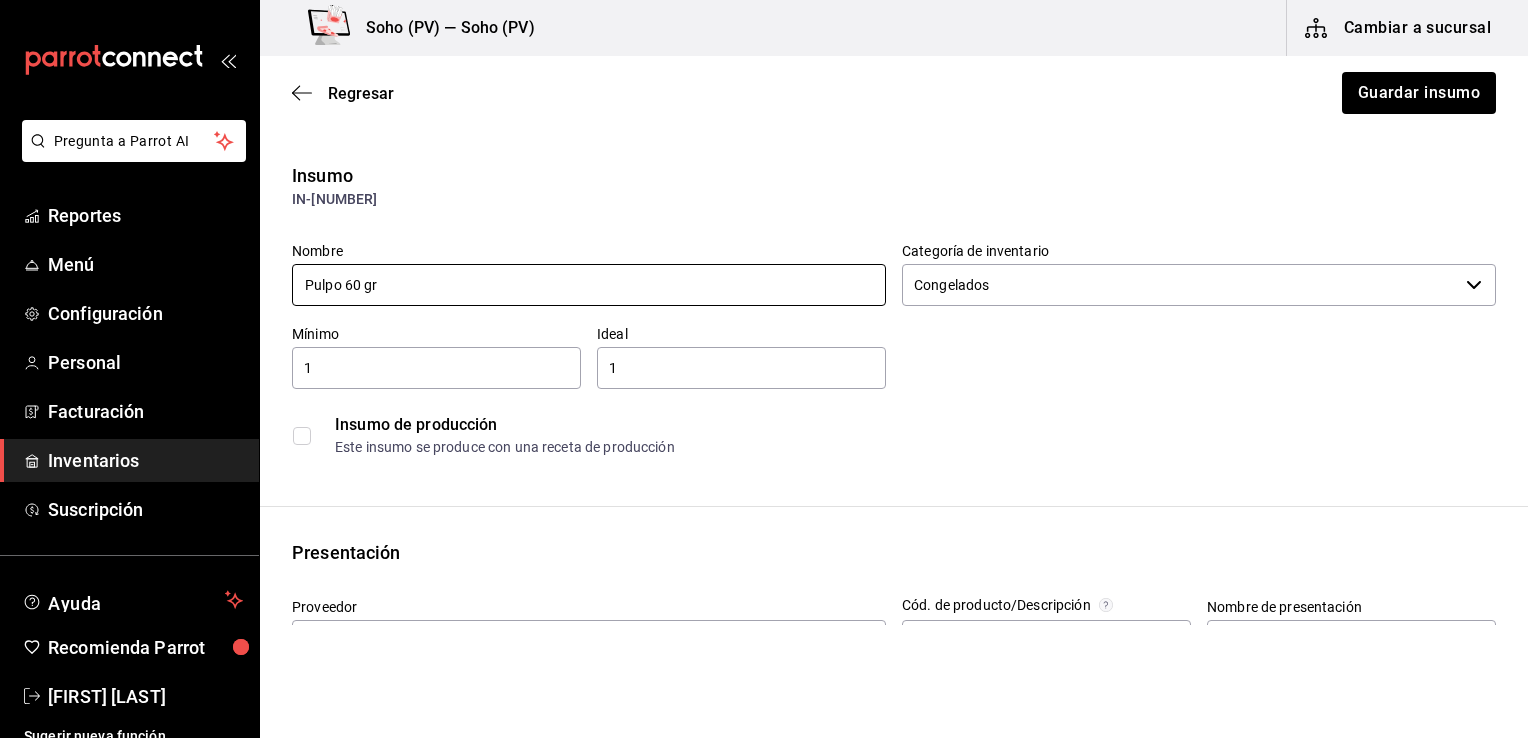 click on "Pulpo 60 gr" at bounding box center [589, 285] 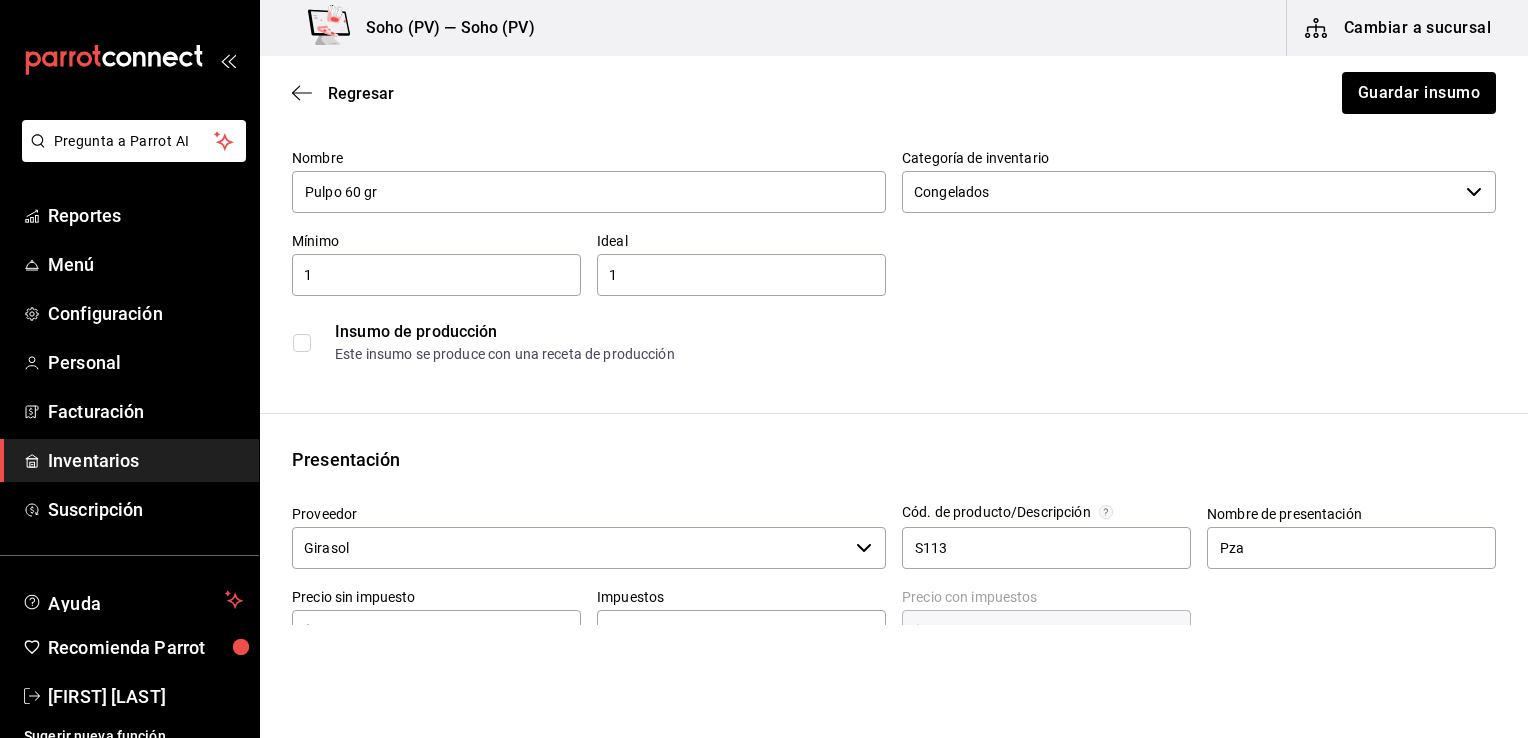 scroll, scrollTop: 300, scrollLeft: 0, axis: vertical 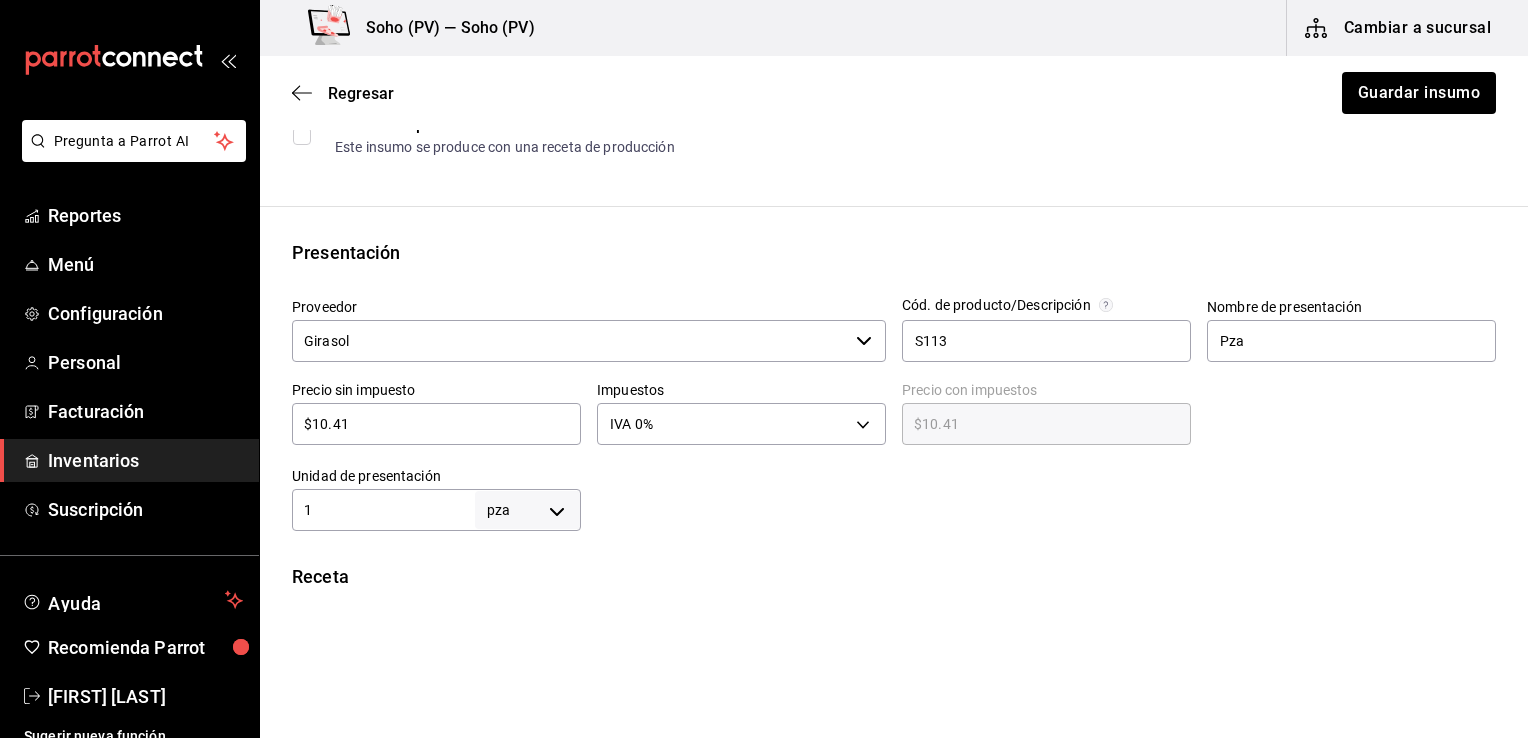 drag, startPoint x: 82, startPoint y: 454, endPoint x: 107, endPoint y: 447, distance: 25.96151 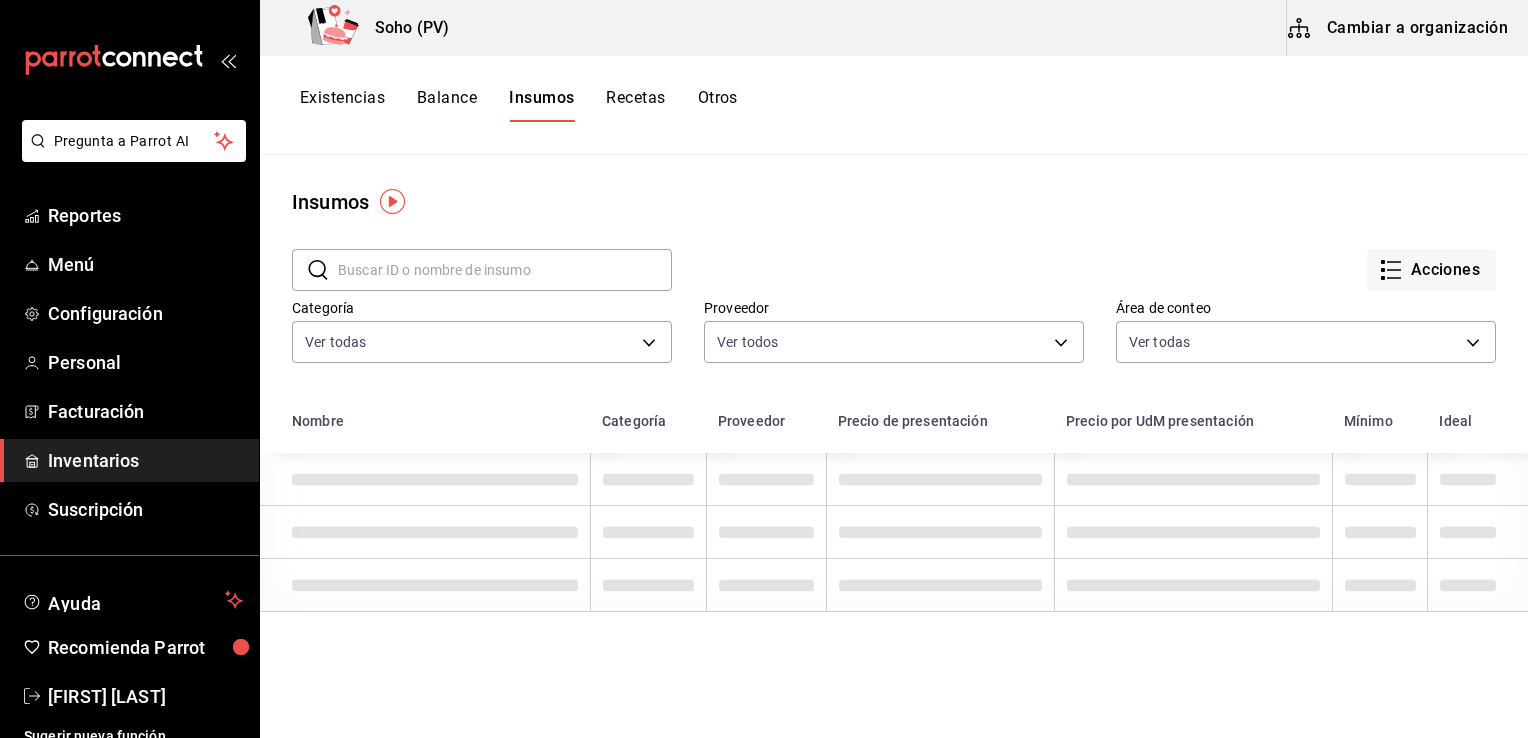 click on "Existencias" at bounding box center [342, 105] 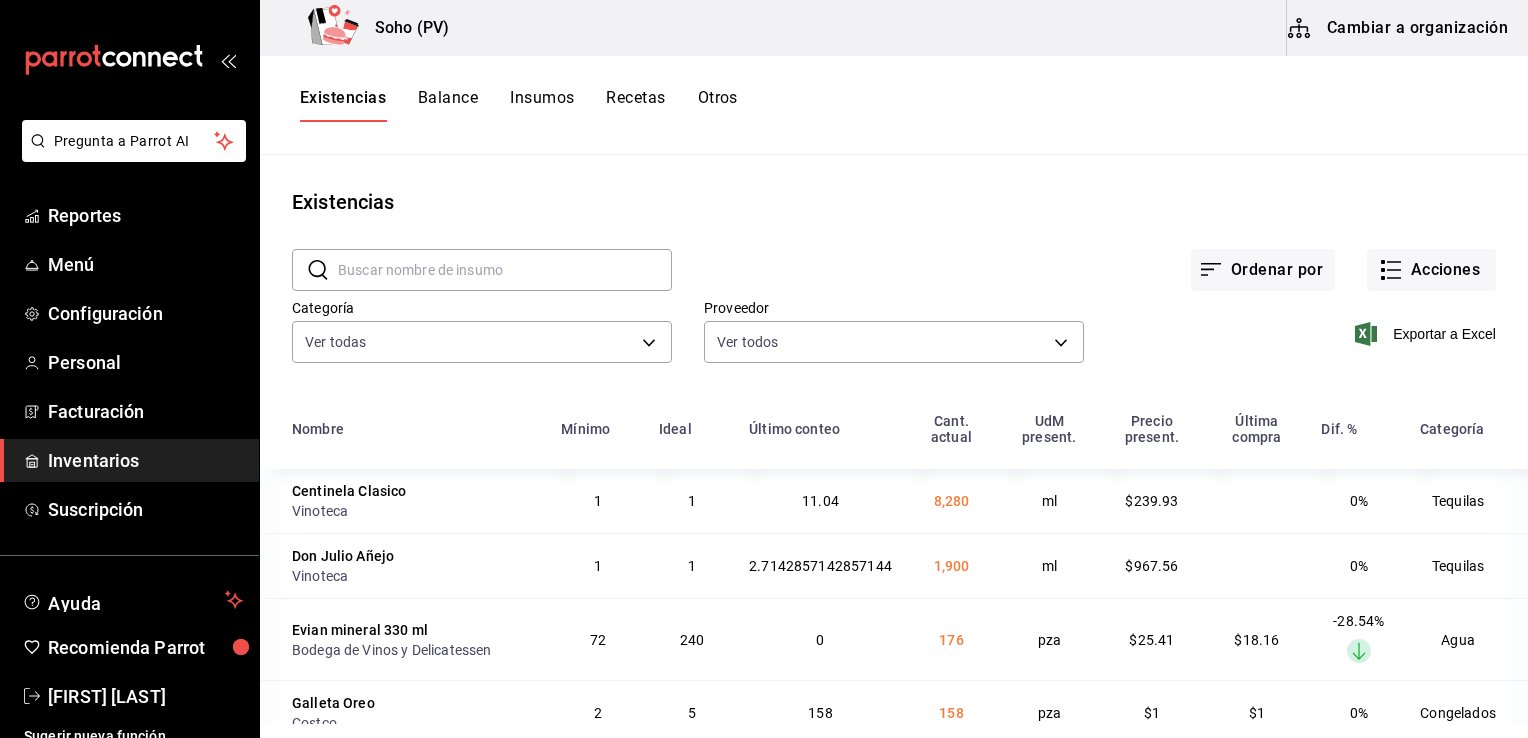 click on "Balance" at bounding box center [448, 105] 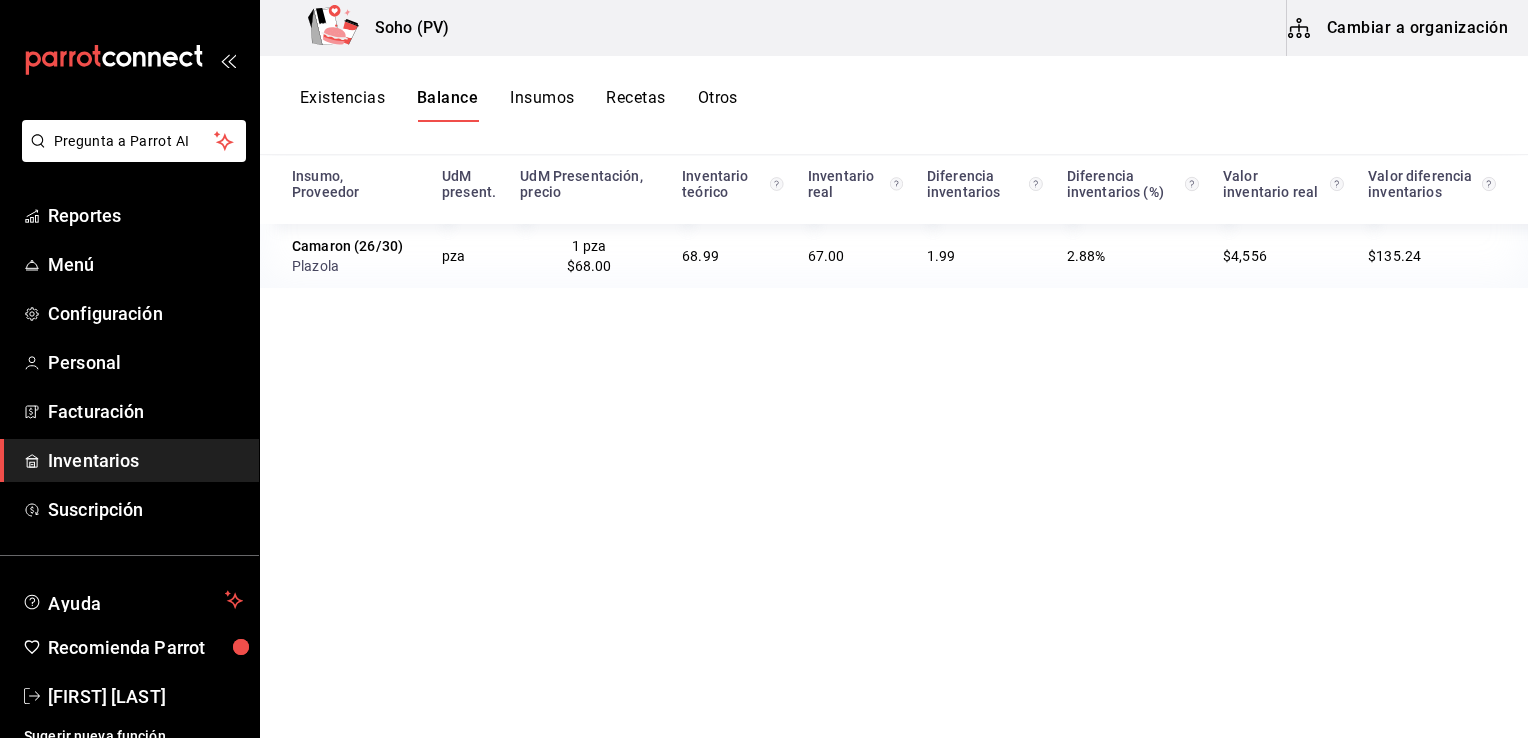 scroll, scrollTop: 0, scrollLeft: 0, axis: both 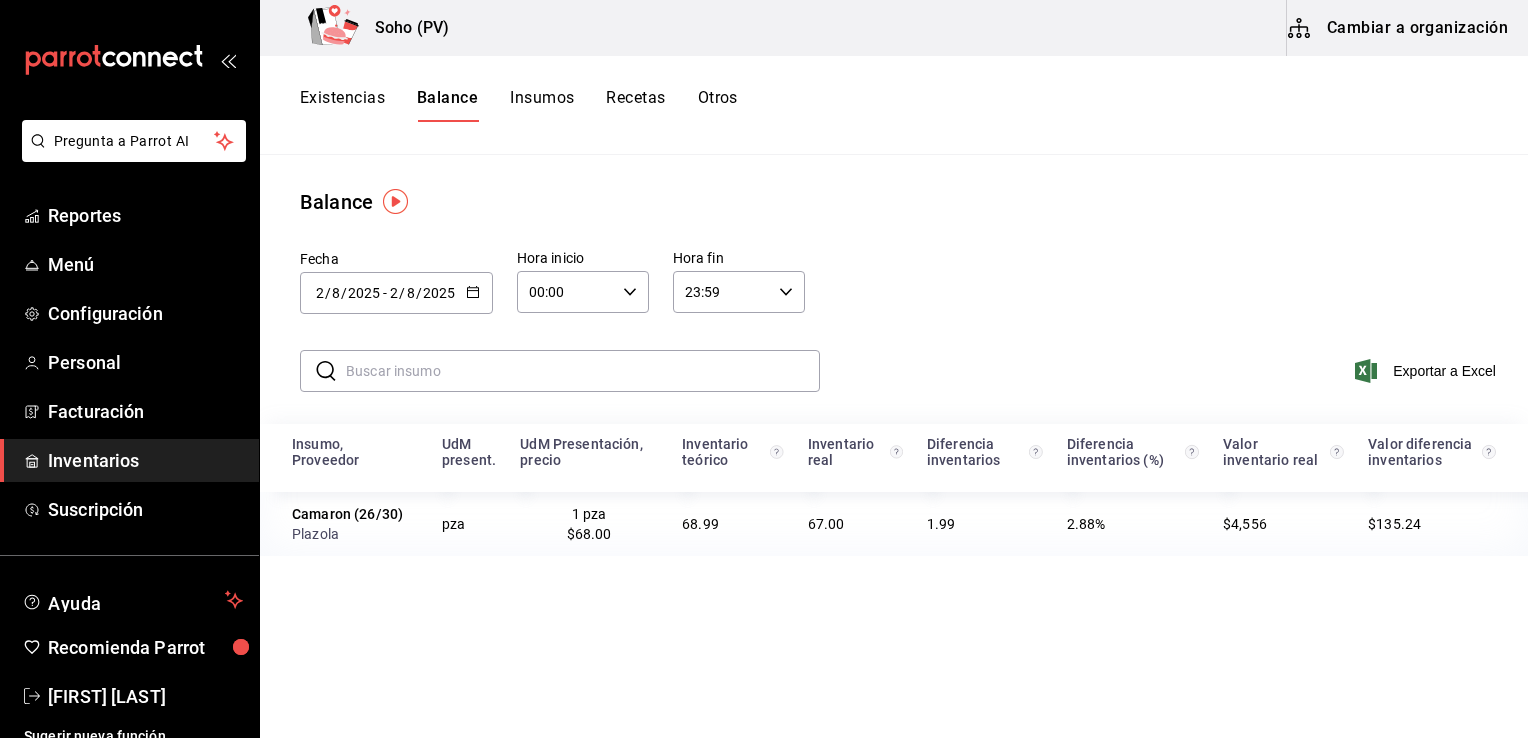 click on "Existencias" at bounding box center (342, 105) 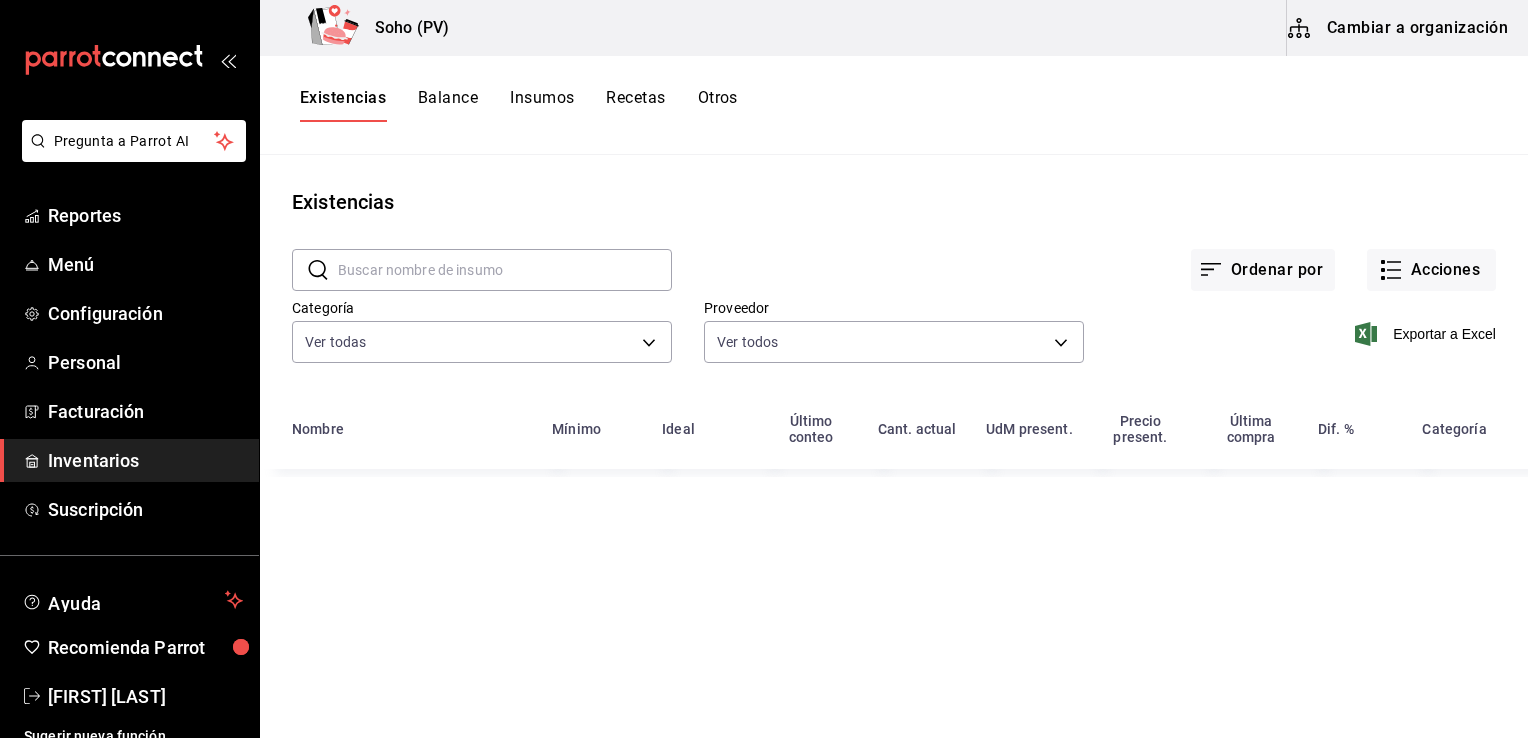click on "Balance" at bounding box center (448, 105) 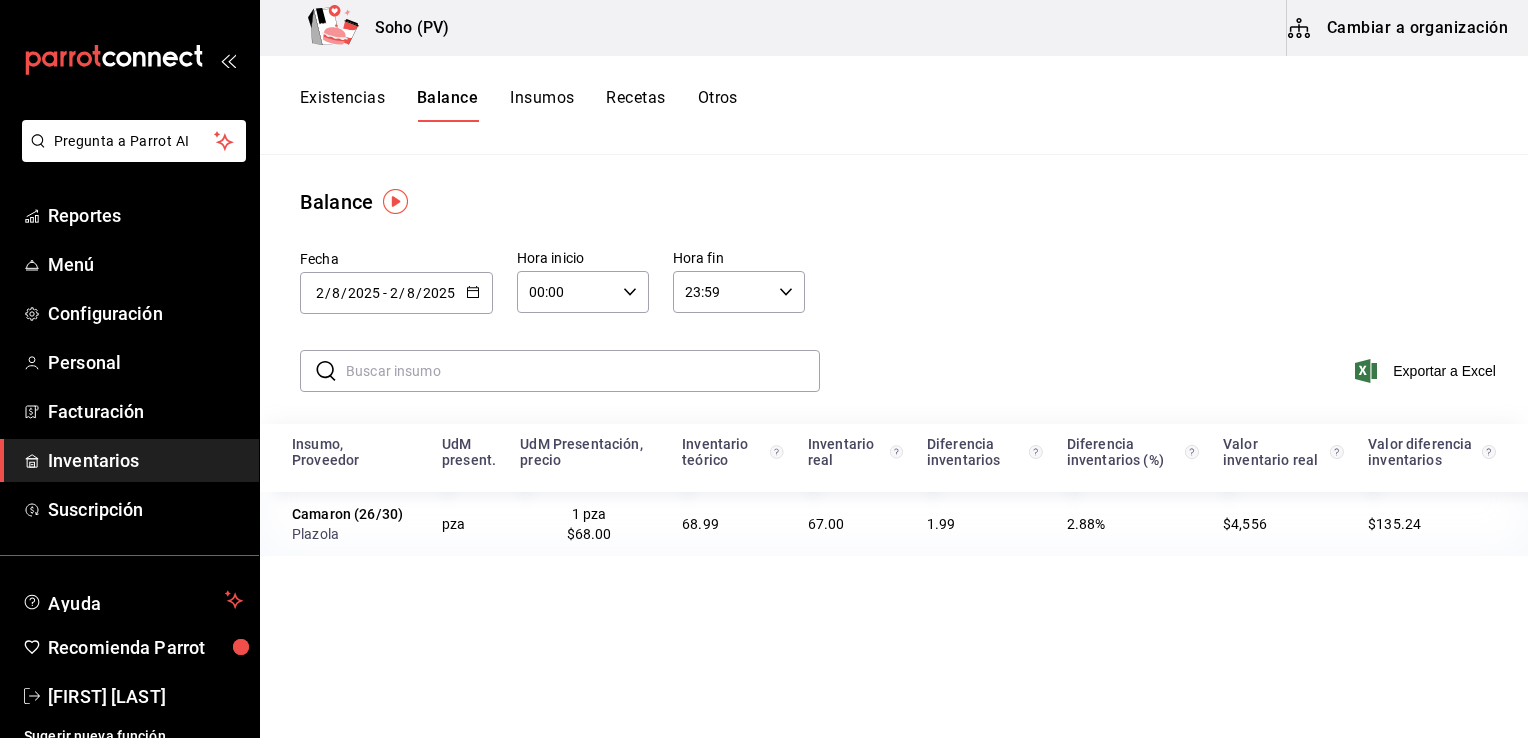 click on "Existencias" at bounding box center (342, 105) 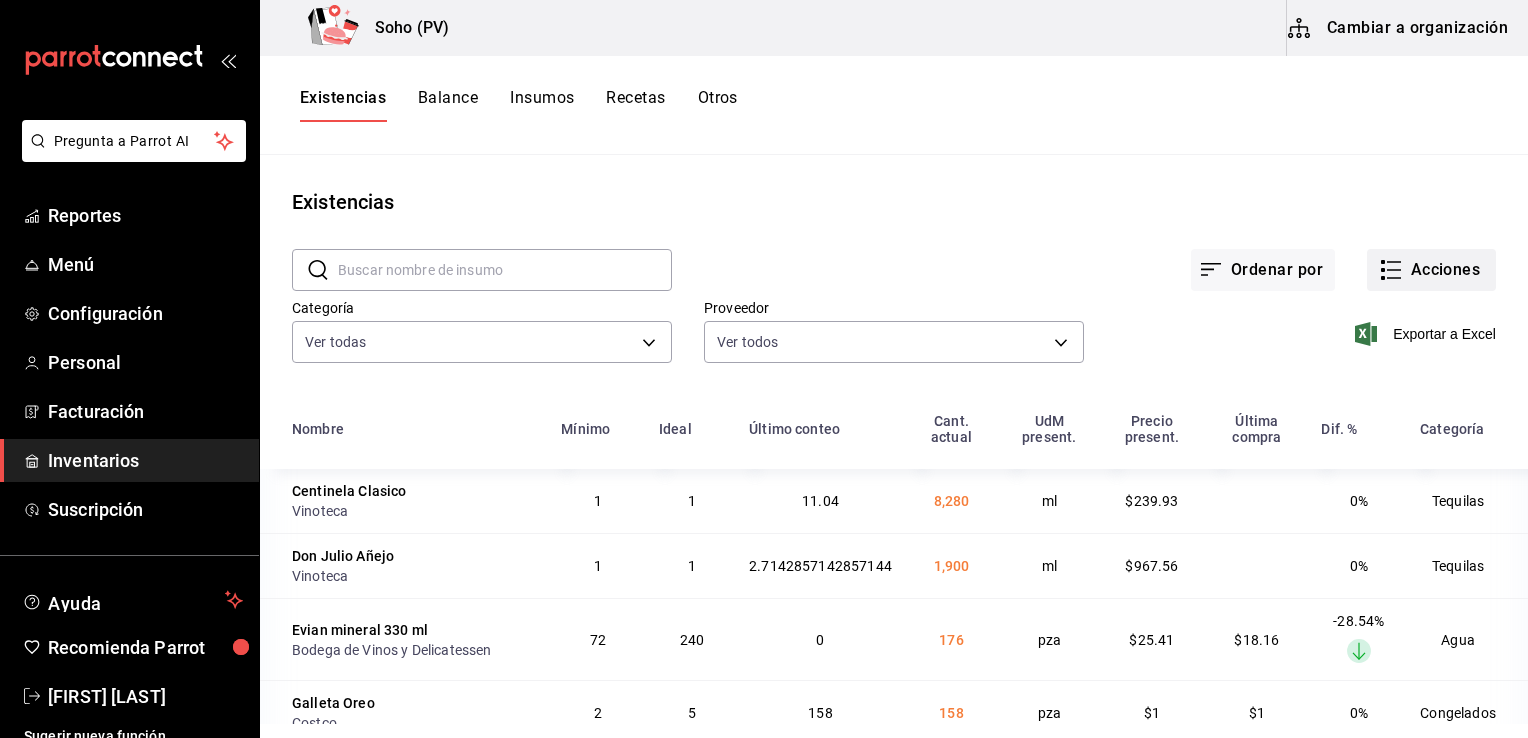 click on "Acciones" at bounding box center (1431, 270) 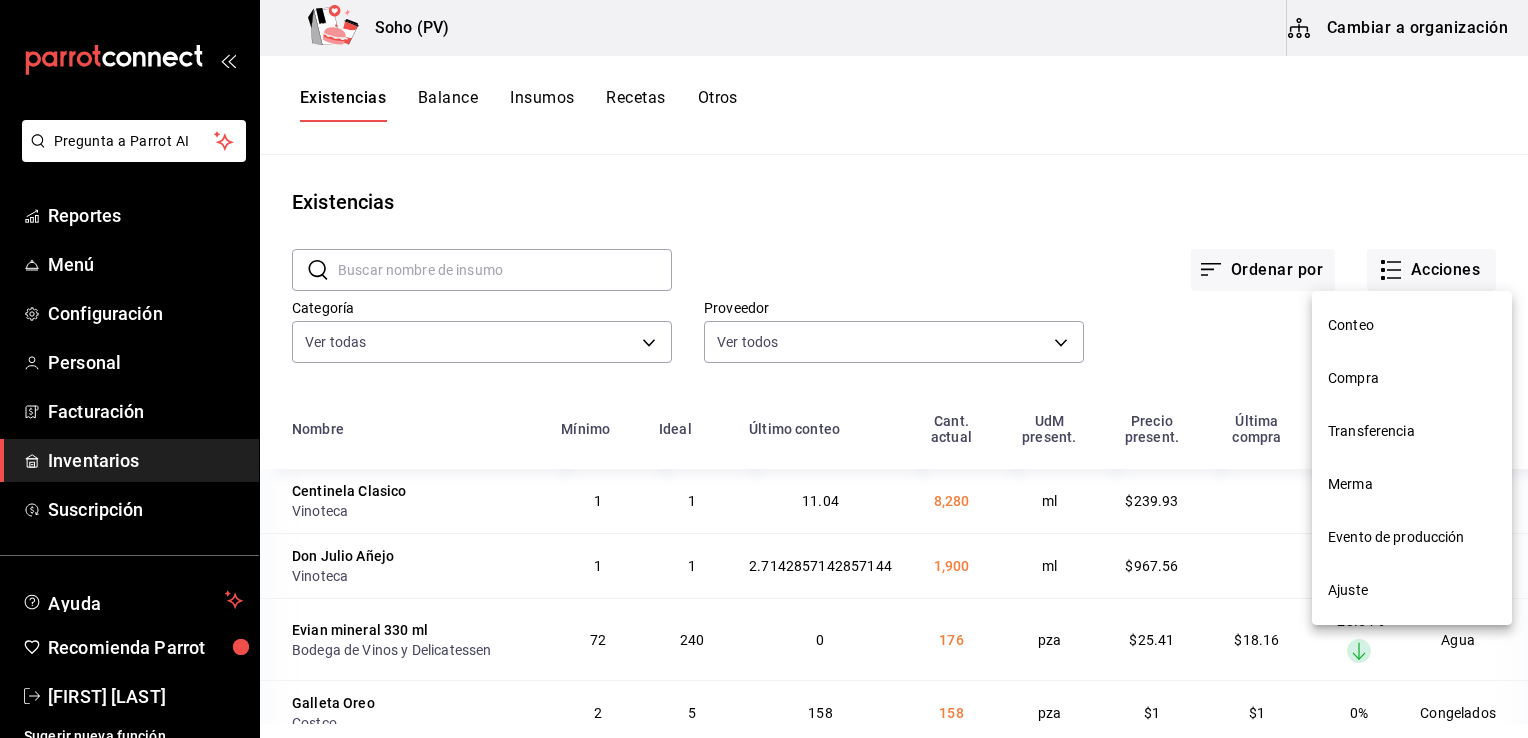 click at bounding box center (764, 369) 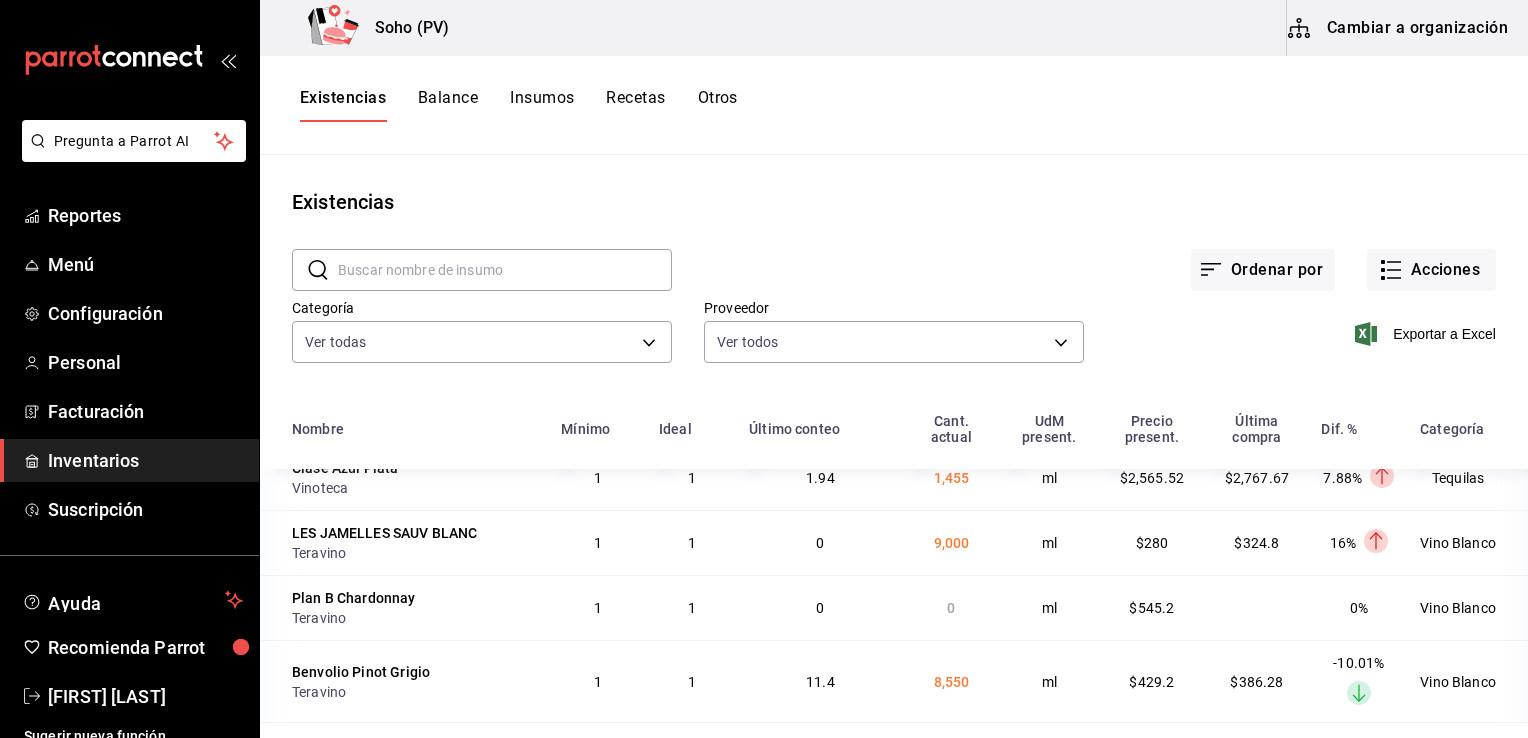 scroll, scrollTop: 400, scrollLeft: 0, axis: vertical 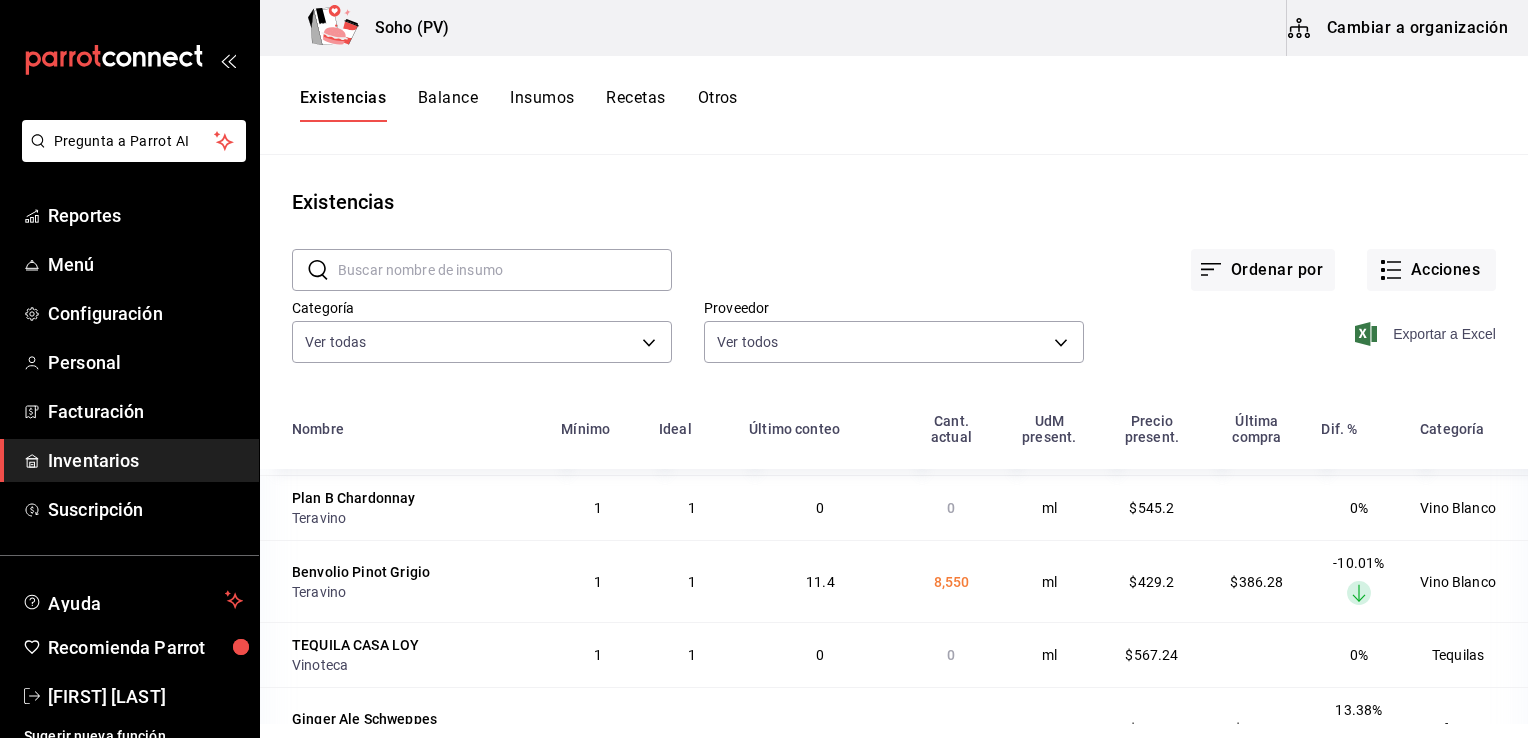 click on "Exportar a Excel" at bounding box center [1427, 334] 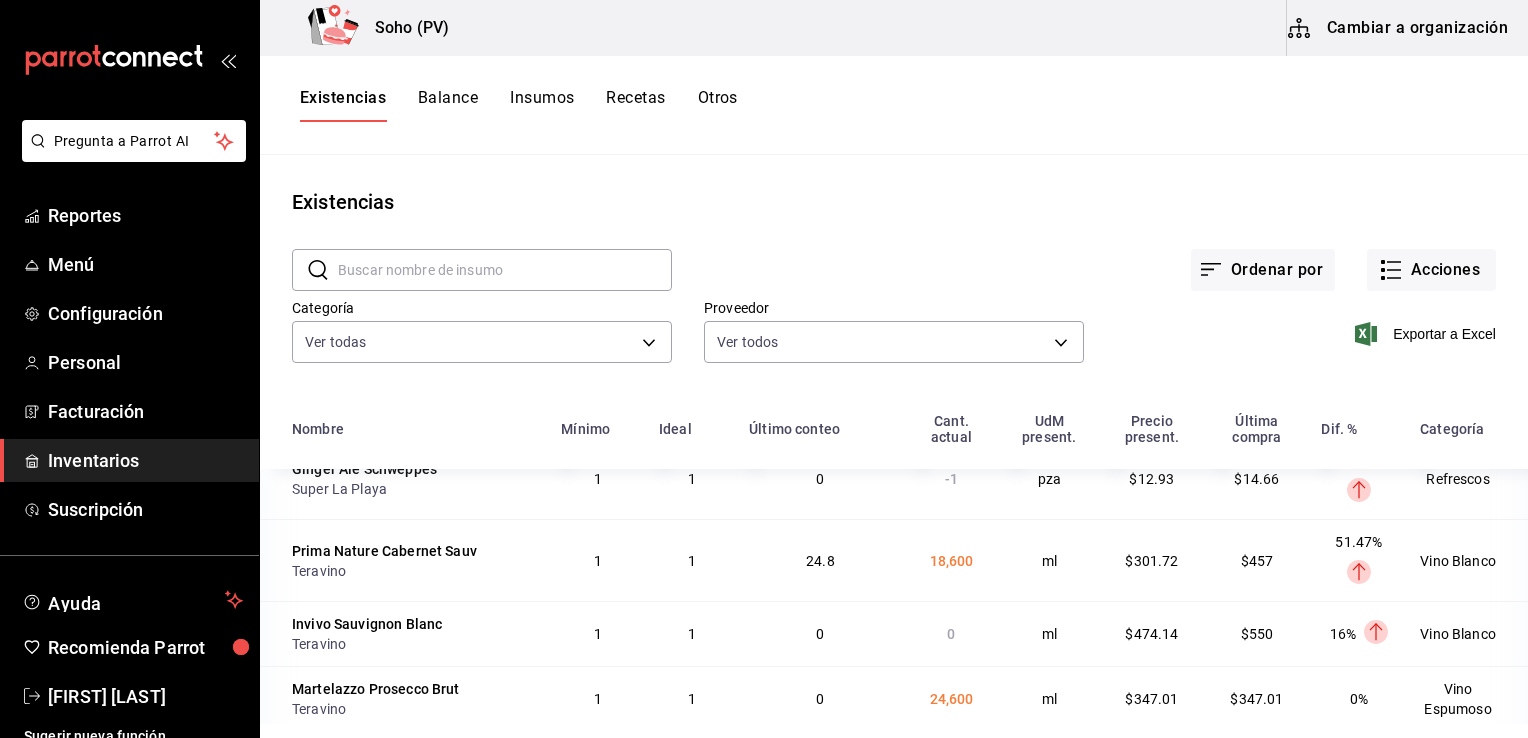 scroll, scrollTop: 700, scrollLeft: 0, axis: vertical 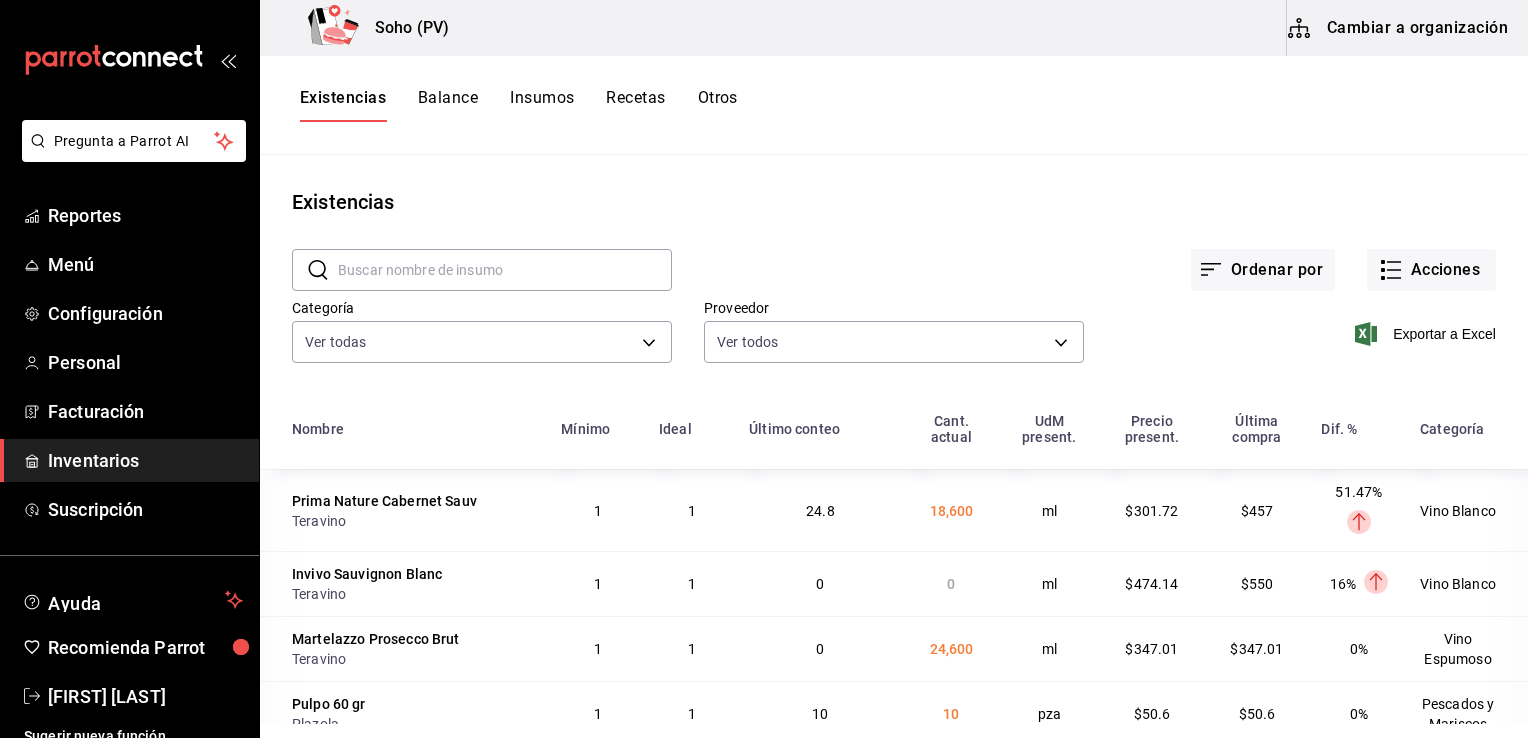 click on "Existencias ​ ​ Ordenar por Acciones Categoría Ver todas [UUID],[UUID],[UUID],[UUID],[UUID],[UUID],[UUID],[UUID],[UUID],[UUID],[UUID],[UUID],[UUID],[UUID],[UUID],[UUID],[UUID],[UUID],[UUID] Proveedor Ver todos Exportar a Excel Nombre Mínimo Ideal Último conteo Cant. actual UdM present. Precio present. Última compra Dif. % Categoría Centinela Clasico Vinoteca 1 1 11.04 8,280 ml $ [PRICE] 0% Tequilas Don Julio Añejo Vinoteca 1 1 1,900 ml 0% 72" at bounding box center [894, 439] 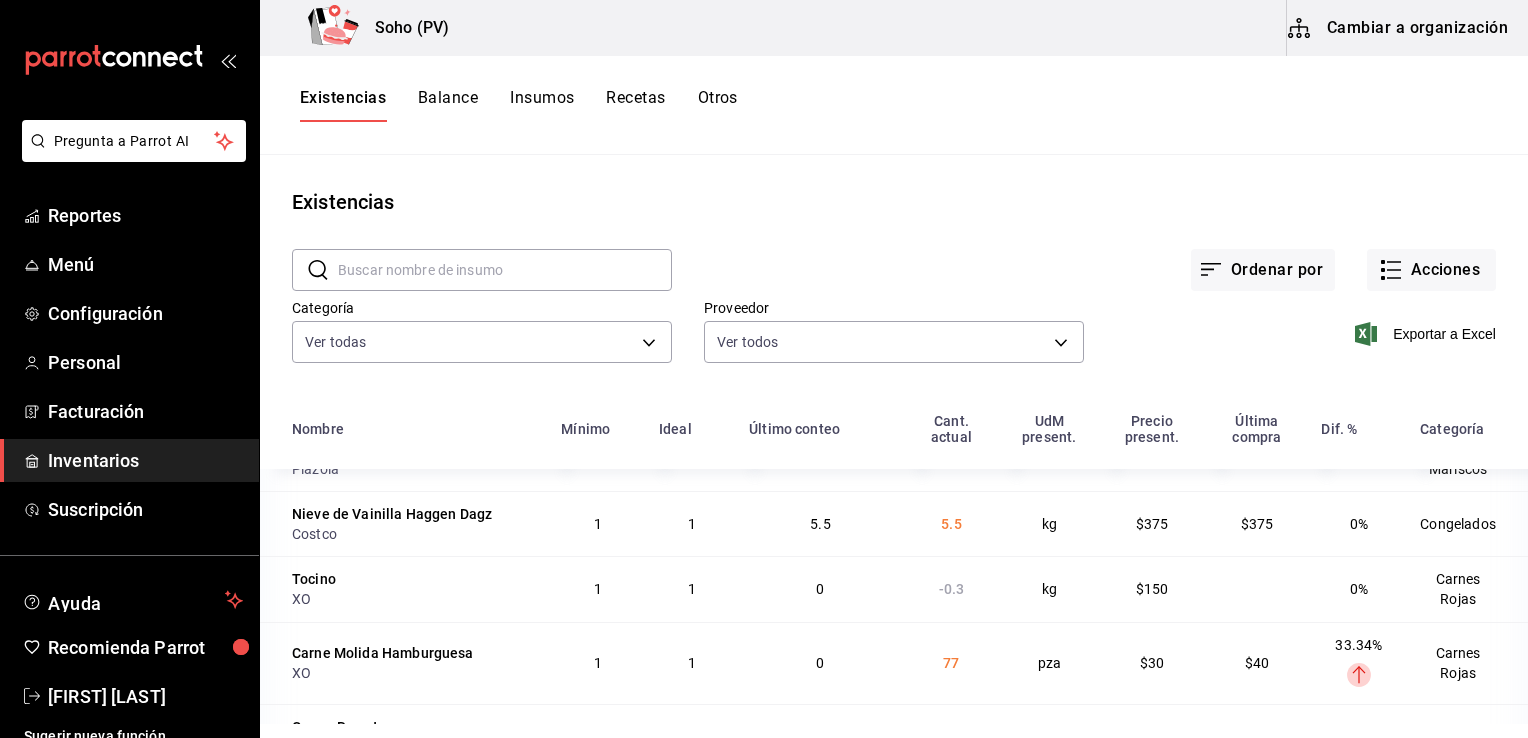 scroll, scrollTop: 900, scrollLeft: 0, axis: vertical 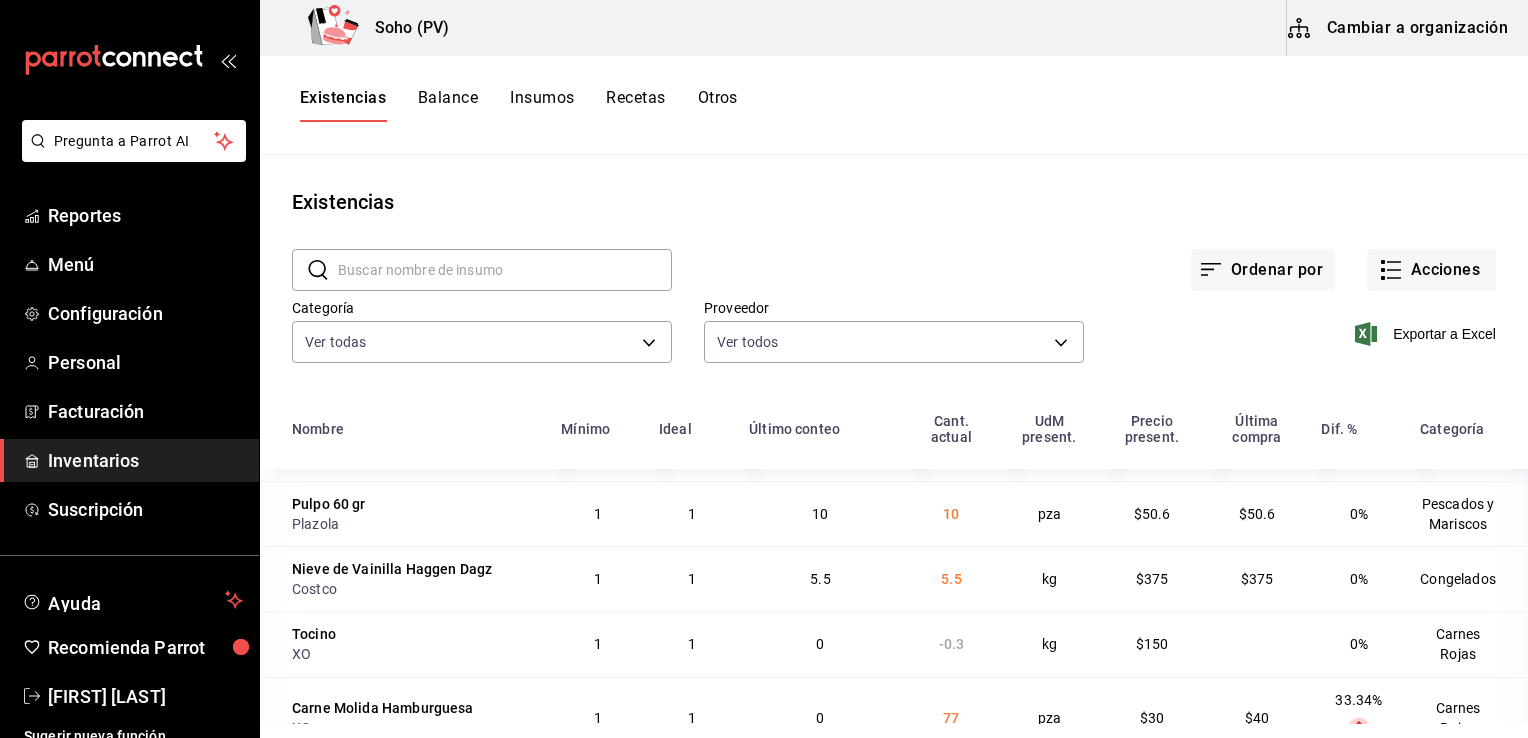 click at bounding box center [505, 270] 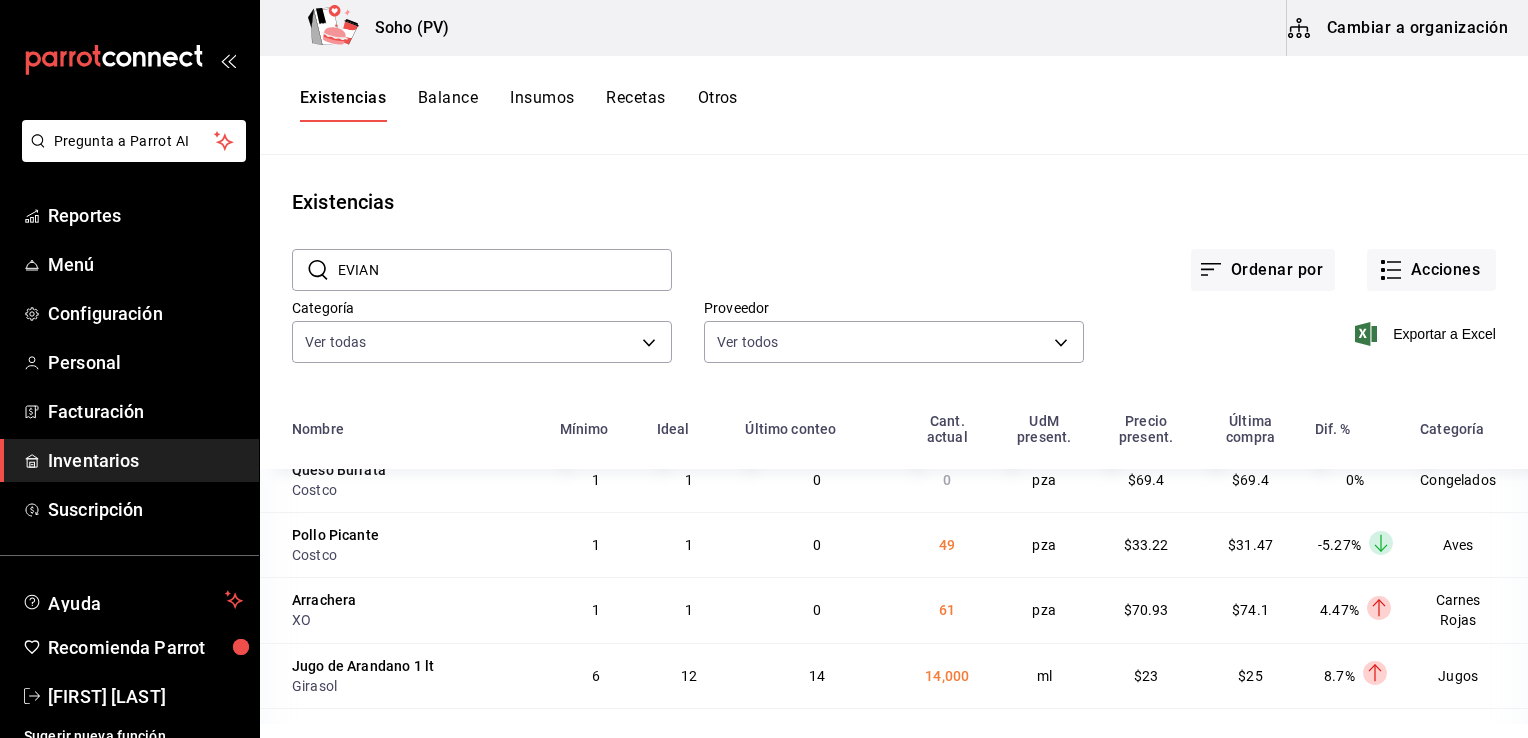 type on "EVIAN" 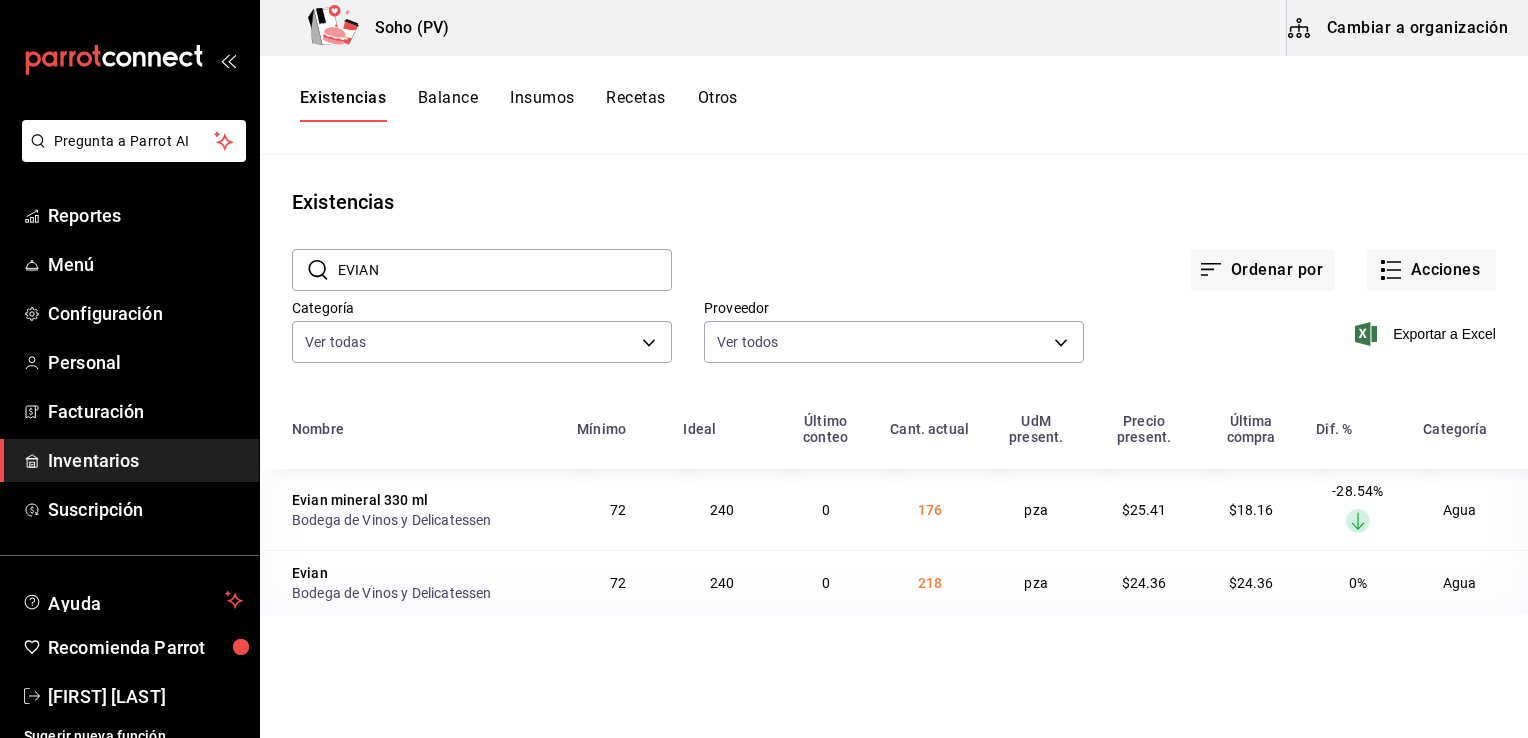 scroll, scrollTop: 0, scrollLeft: 0, axis: both 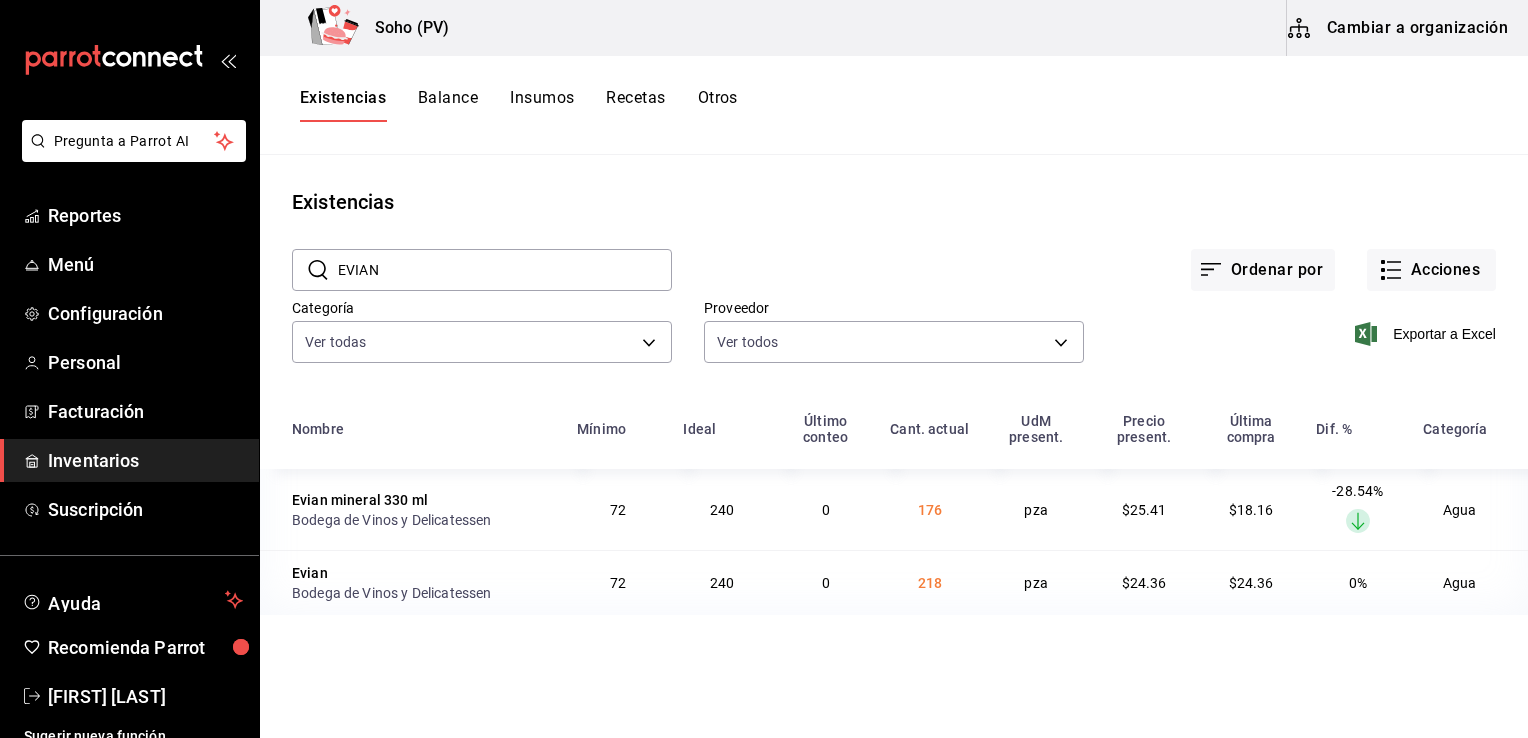 click on "Existencias ​ EVIAN ​ Ordenar por Acciones Categoría Ver todas [UUID],[UUID],[UUID],[UUID],[UUID],[UUID],[UUID],[UUID],[UUID],[UUID],[UUID],[UUID],[UUID],[UUID],[UUID],[UUID],[UUID],[UUID],[UUID],[UUID] Proveedor Ver todos Exportar a Excel Nombre Mínimo Ideal Último conteo Cant. actual UdM present. Precio present. Última compra Dif. % Categoría Evian mineral 330 ml Bodega de Vinos y Delicatessen 72 240 0 176 pza $25.41 $18.16 -28.54% Layer 1 Agua 0" at bounding box center (894, 439) 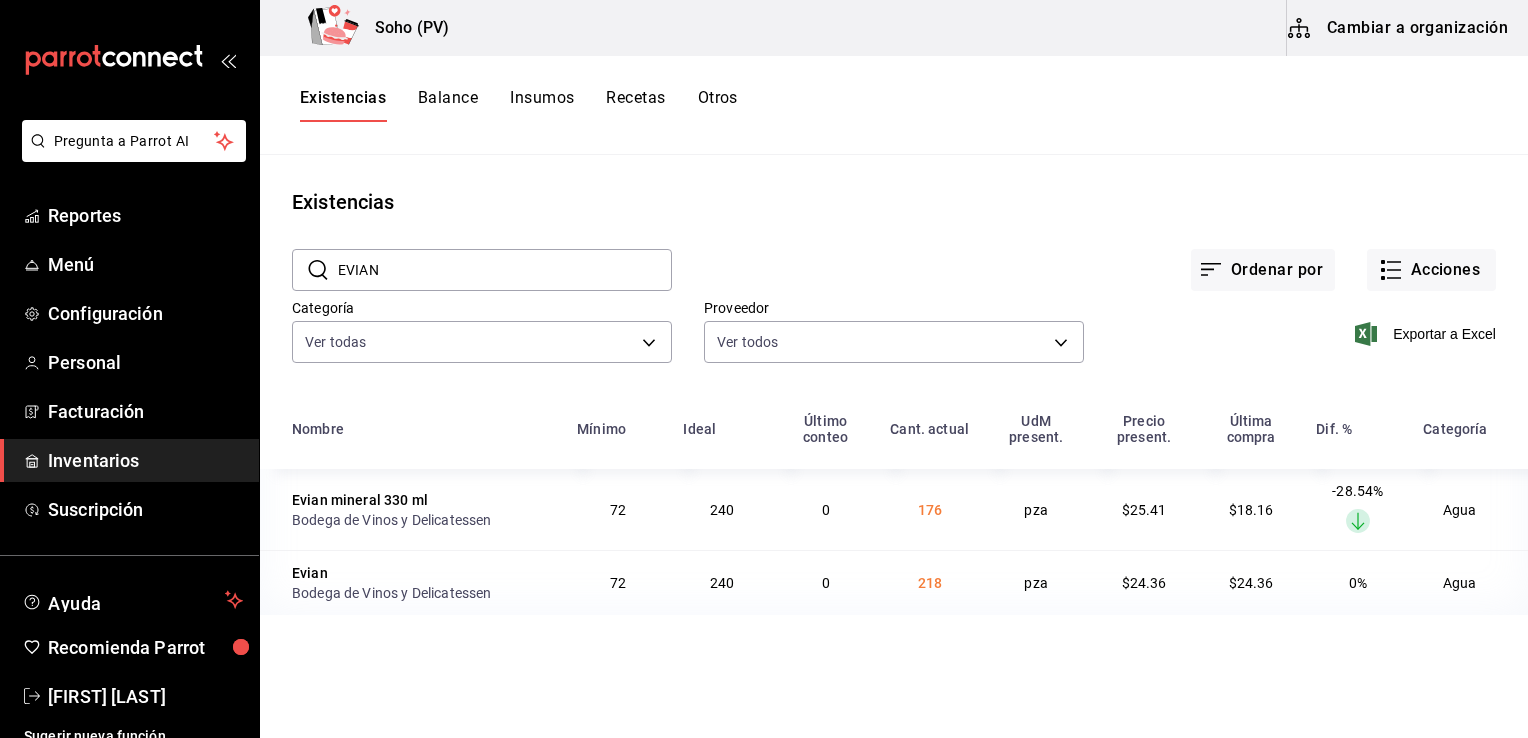 click on "Recetas" at bounding box center [635, 105] 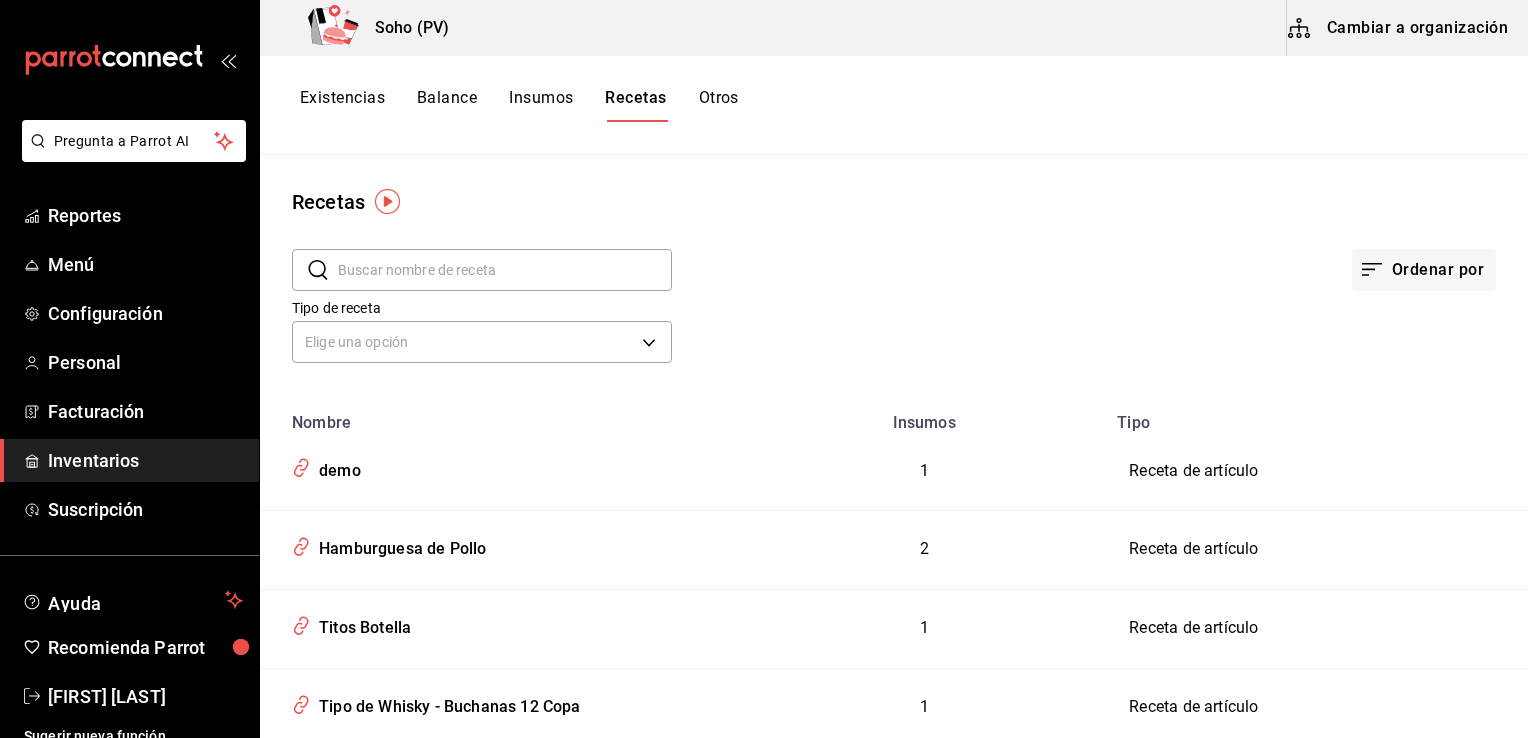 click at bounding box center [505, 270] 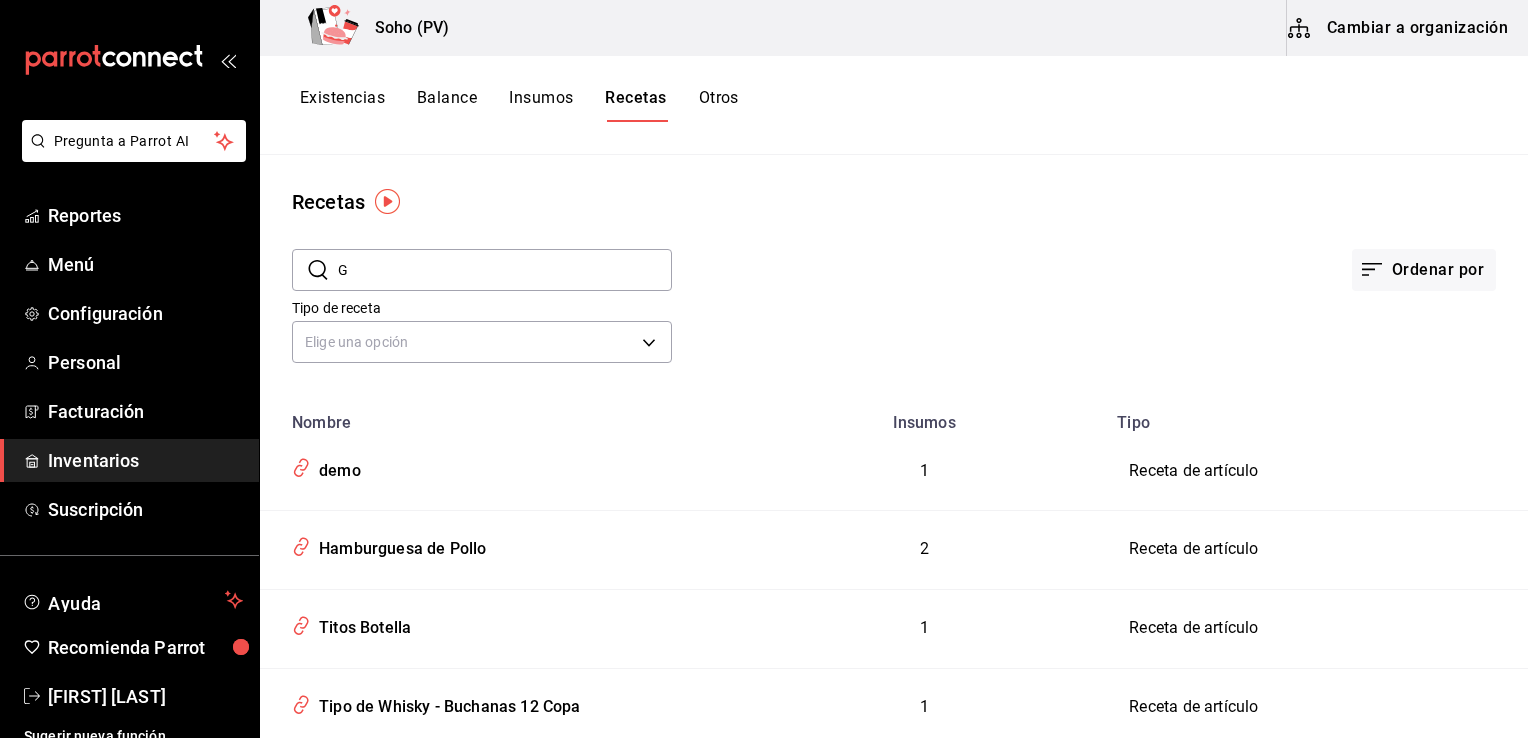 click on "G" at bounding box center (505, 270) 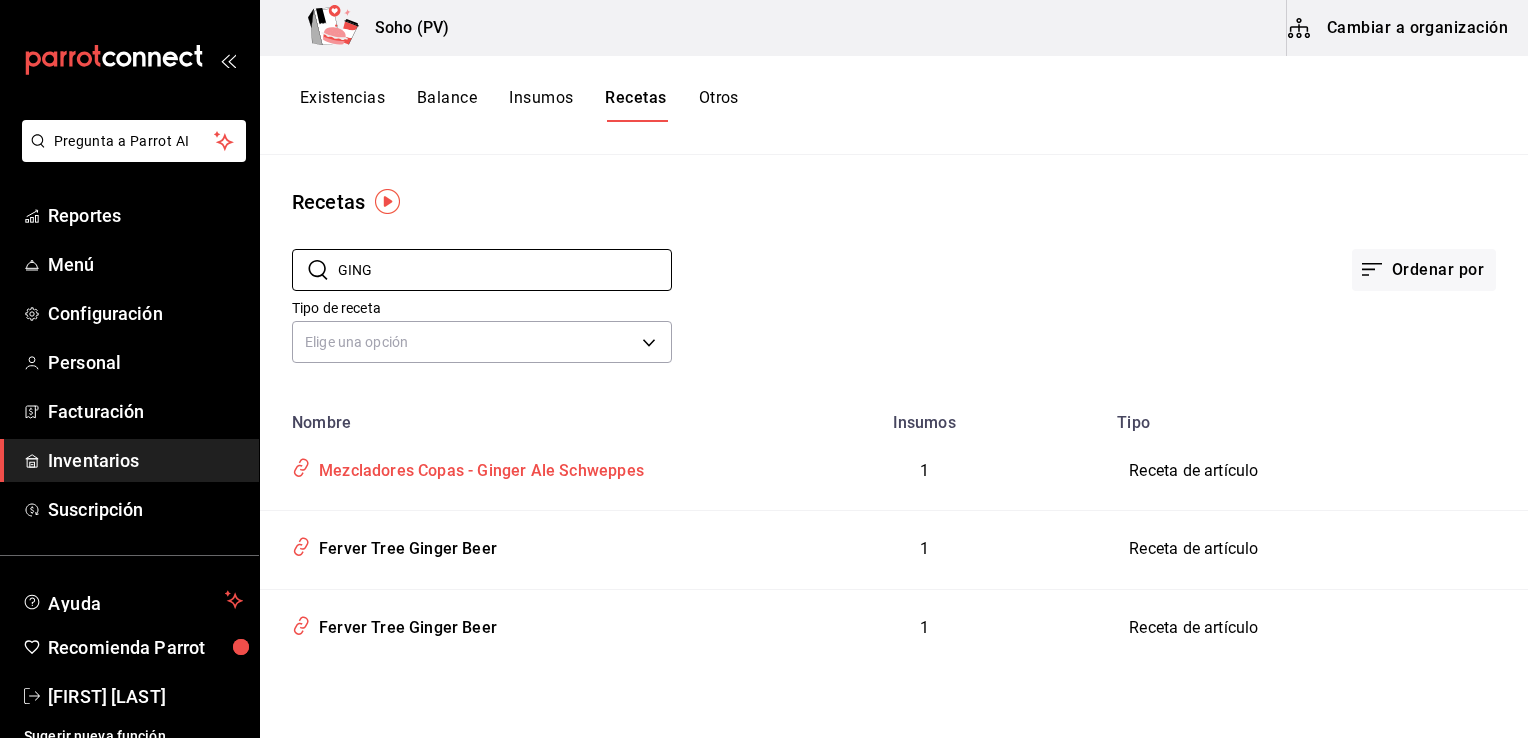 type on "GING" 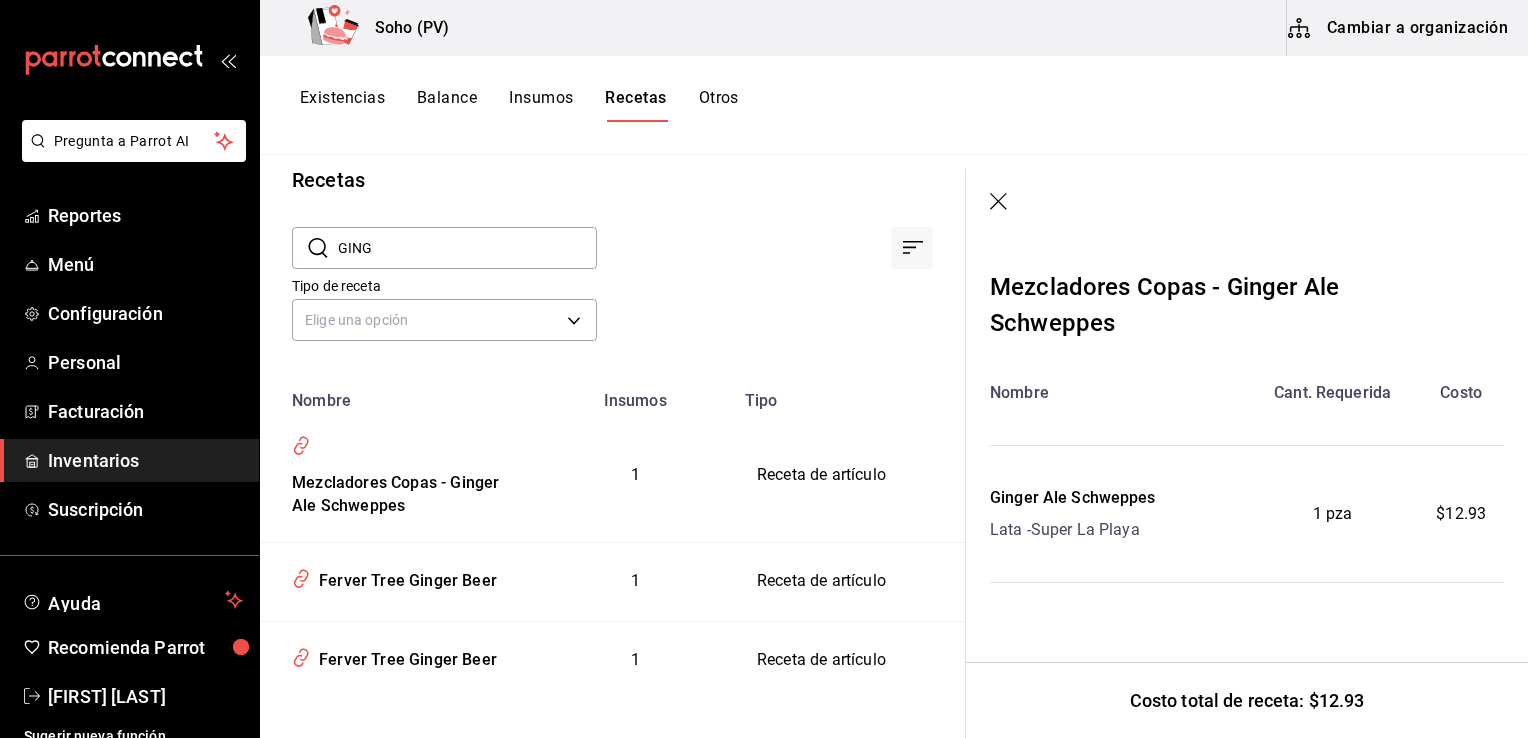 scroll, scrollTop: 34, scrollLeft: 0, axis: vertical 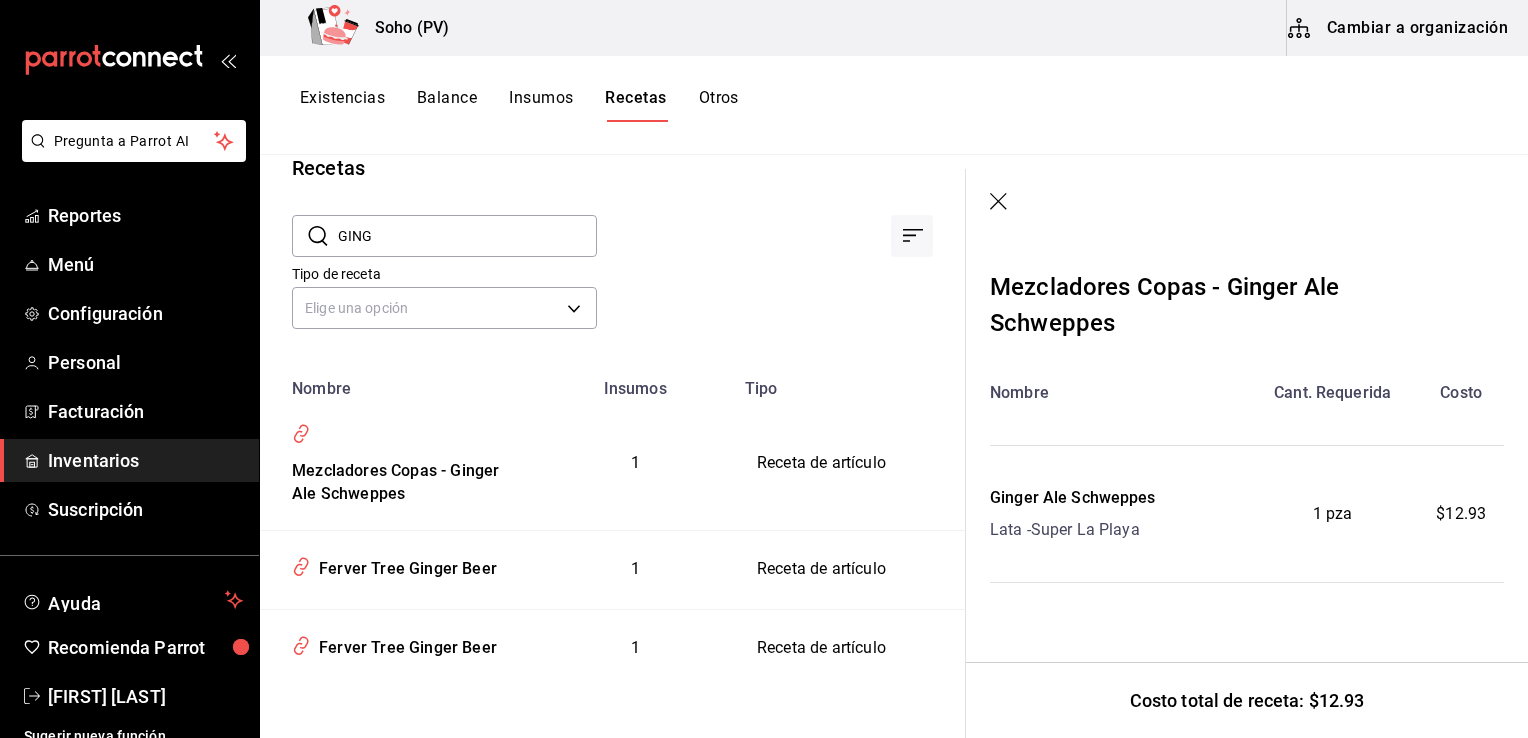 click on "Receta de artículo" at bounding box center (849, 464) 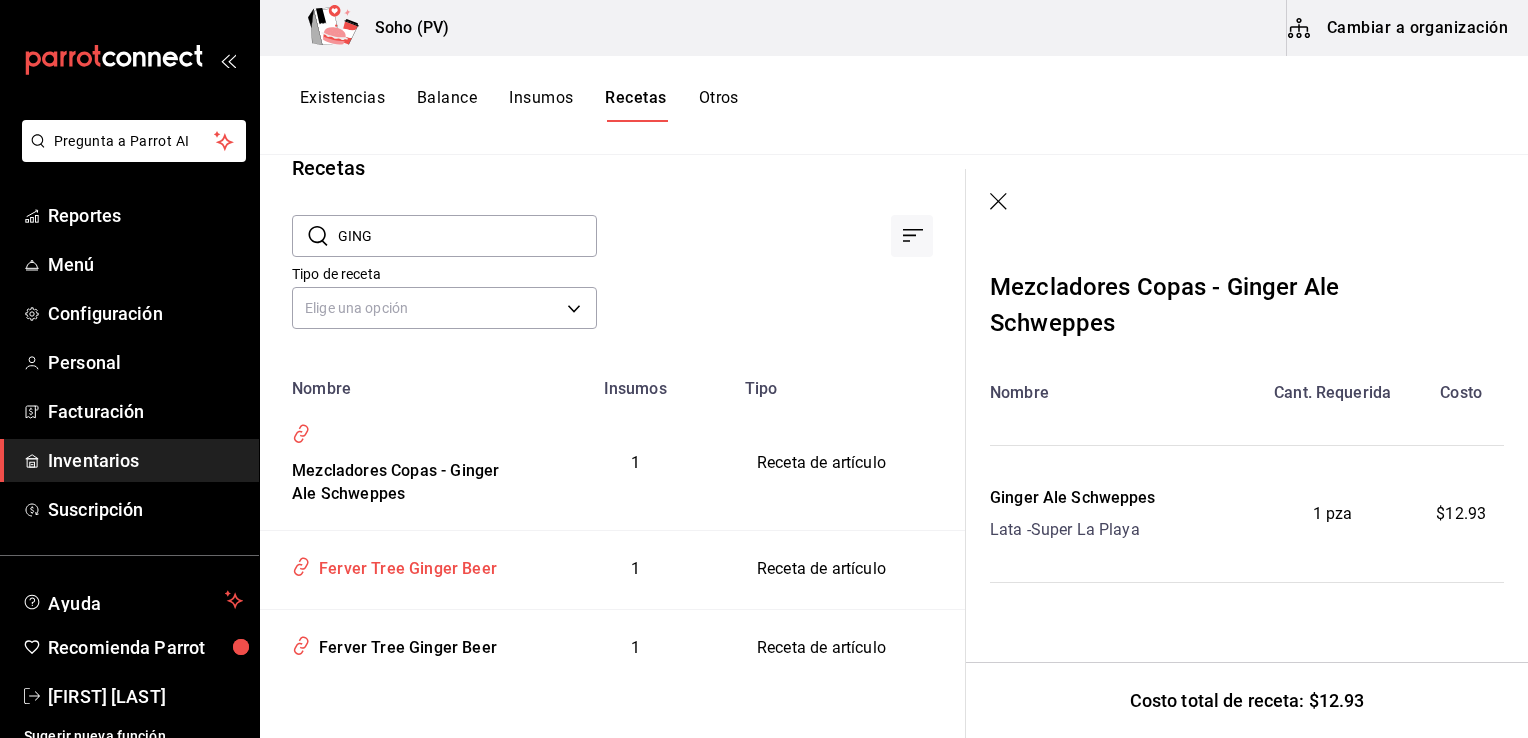 click 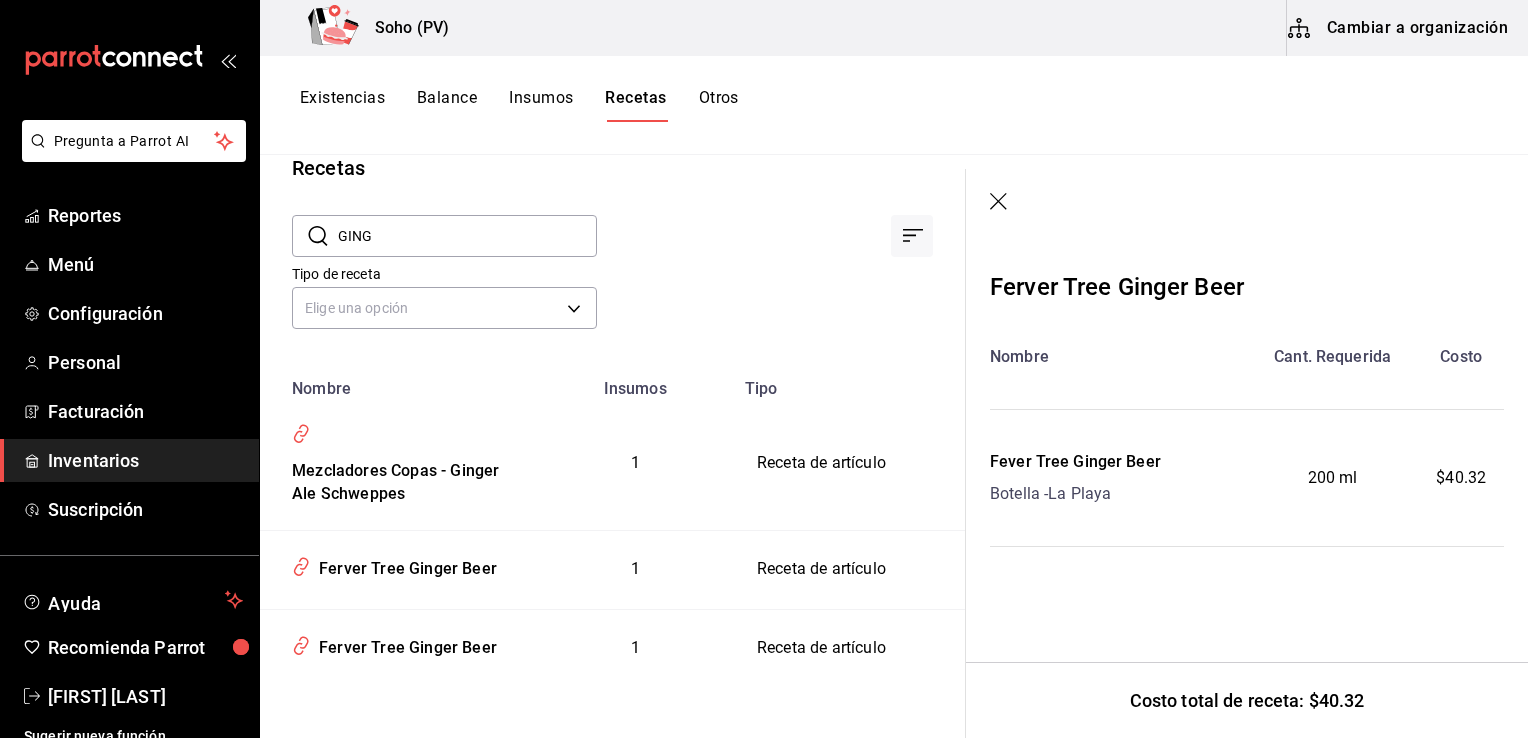 click on "Cambiar a organización" at bounding box center (1399, 28) 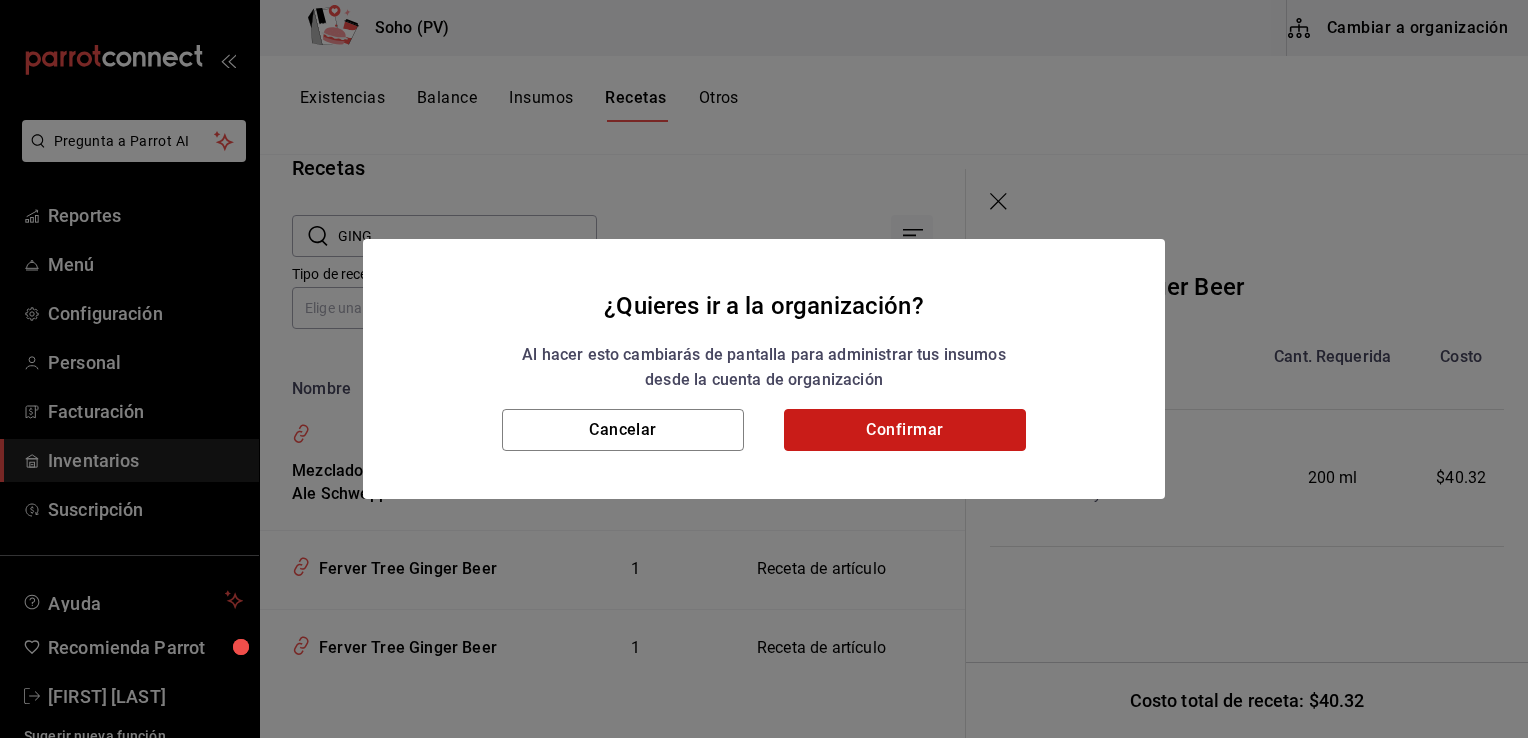 click on "Confirmar" at bounding box center [905, 430] 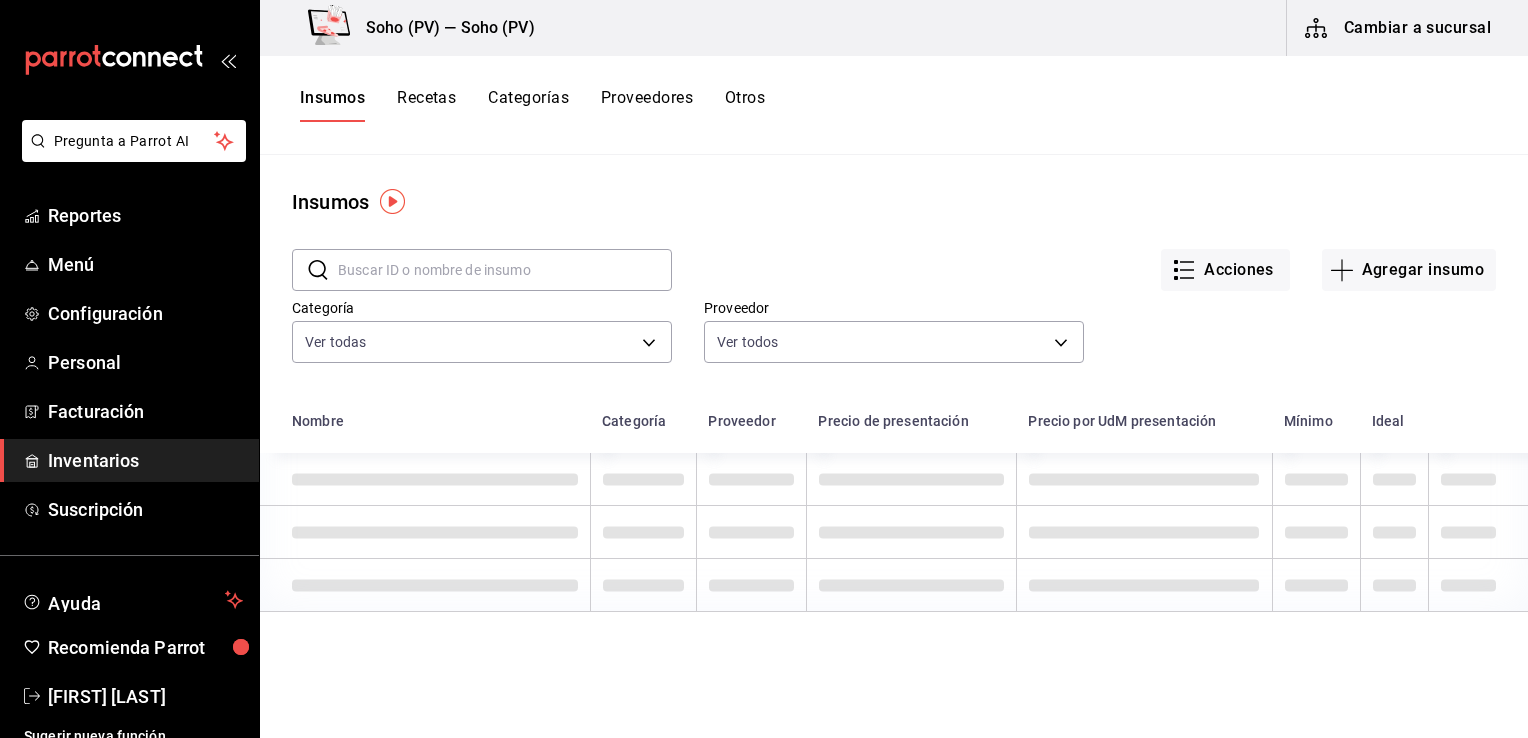 click at bounding box center (505, 270) 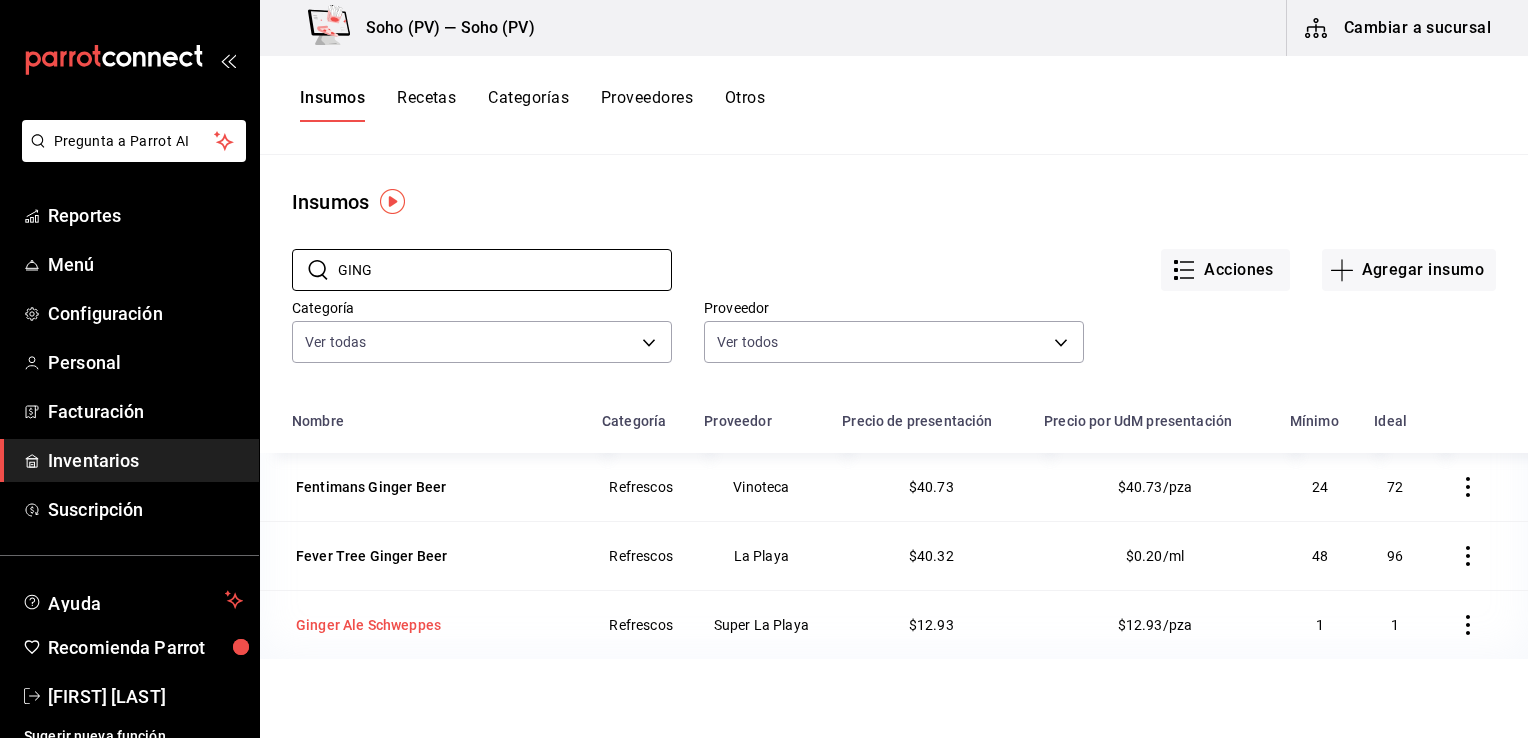 type on "GING" 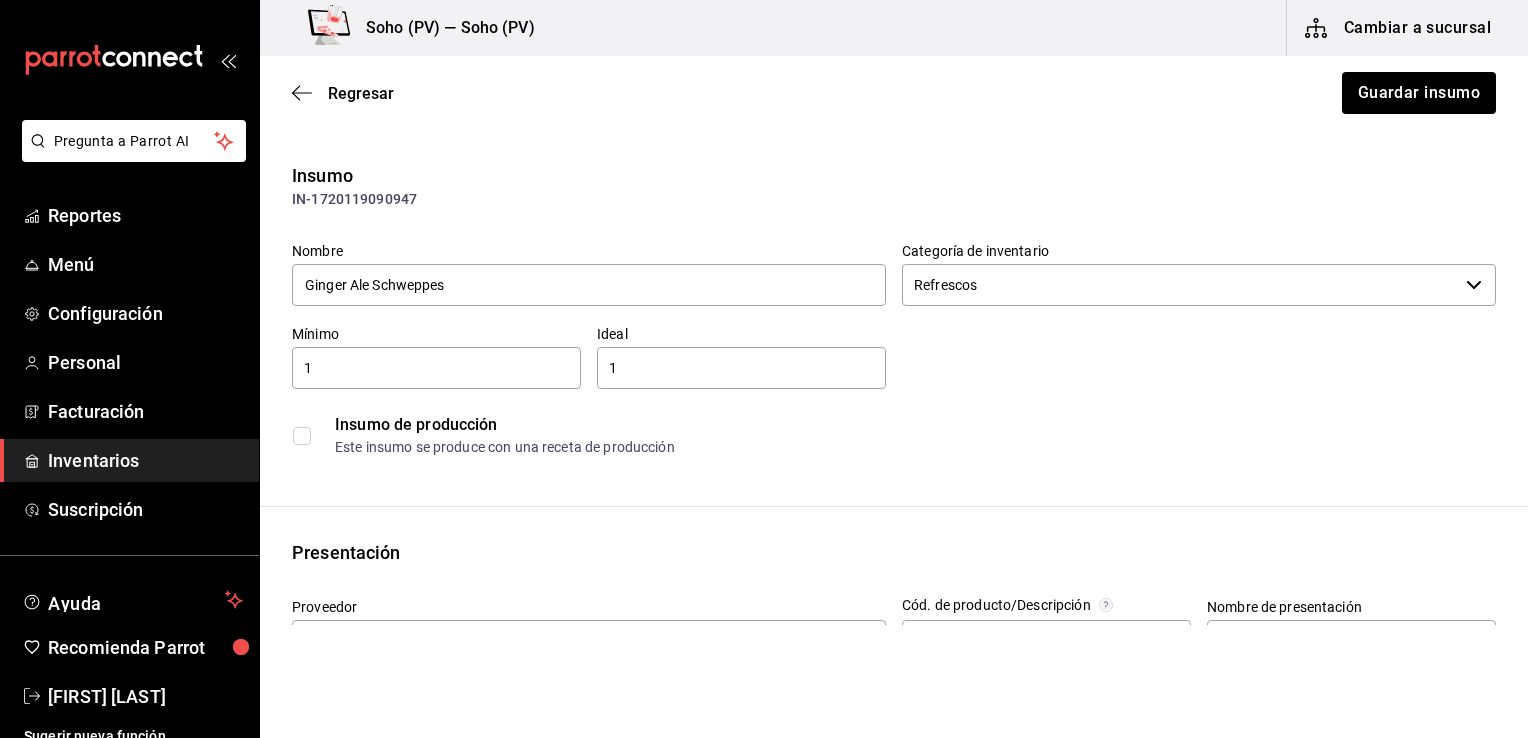 type on "$15.00" 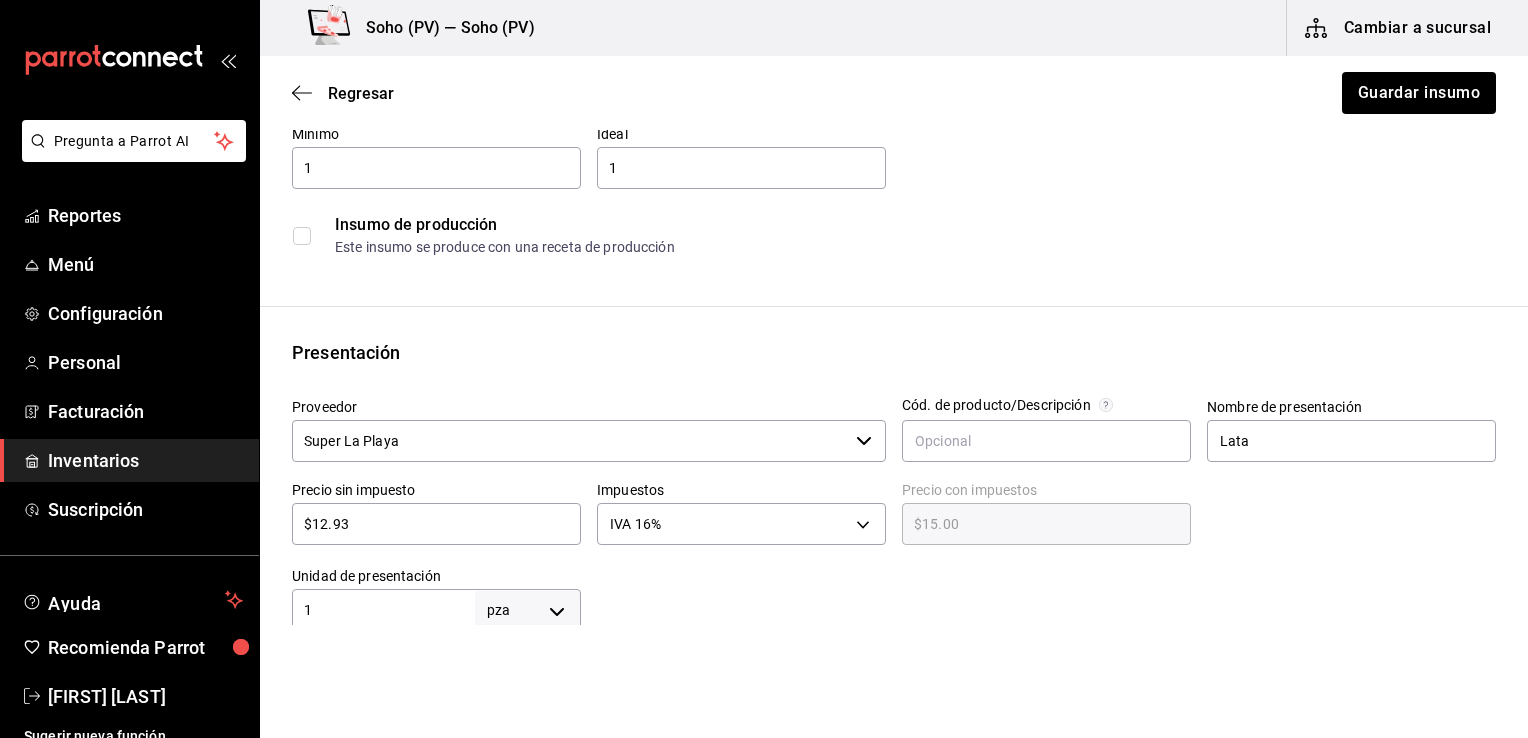 scroll, scrollTop: 300, scrollLeft: 0, axis: vertical 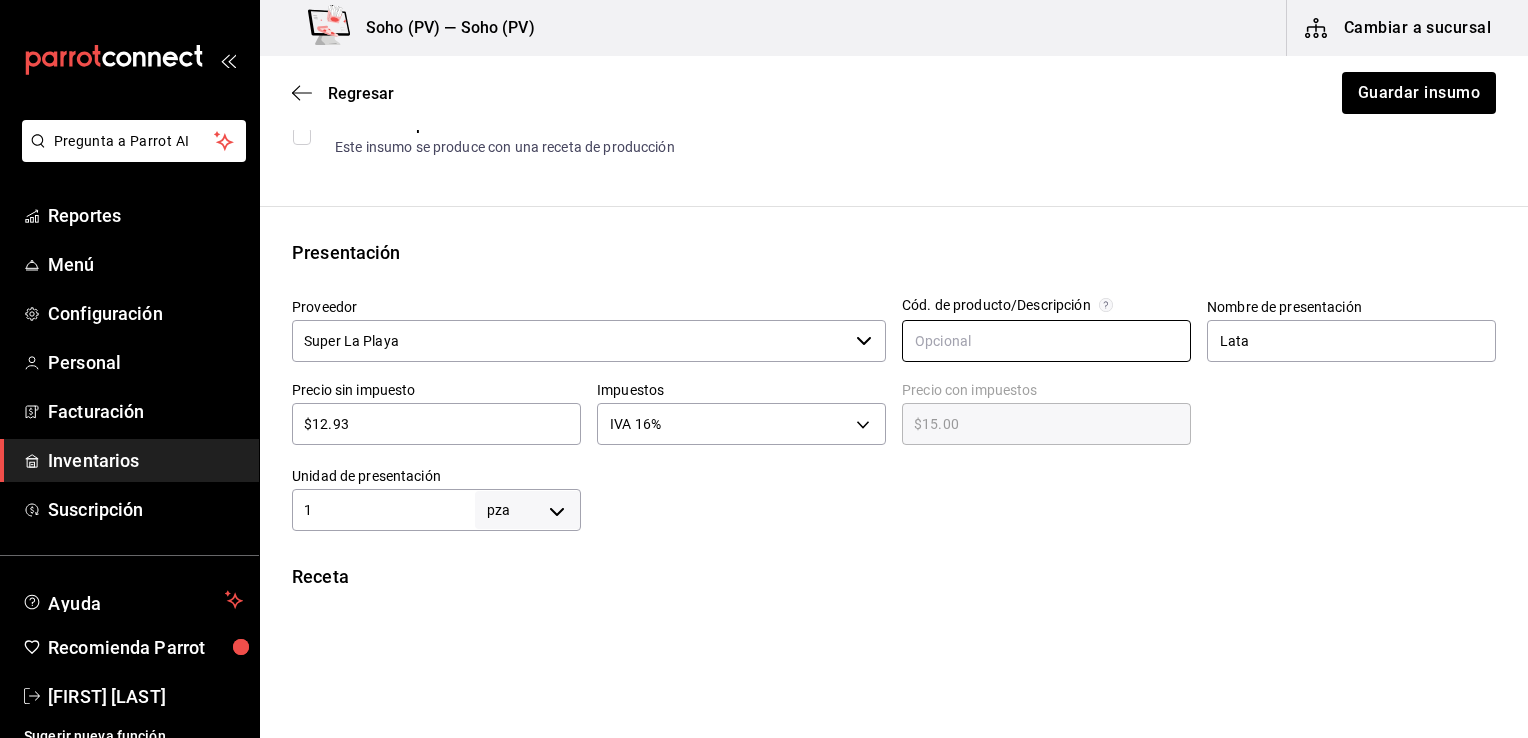 click at bounding box center (1046, 341) 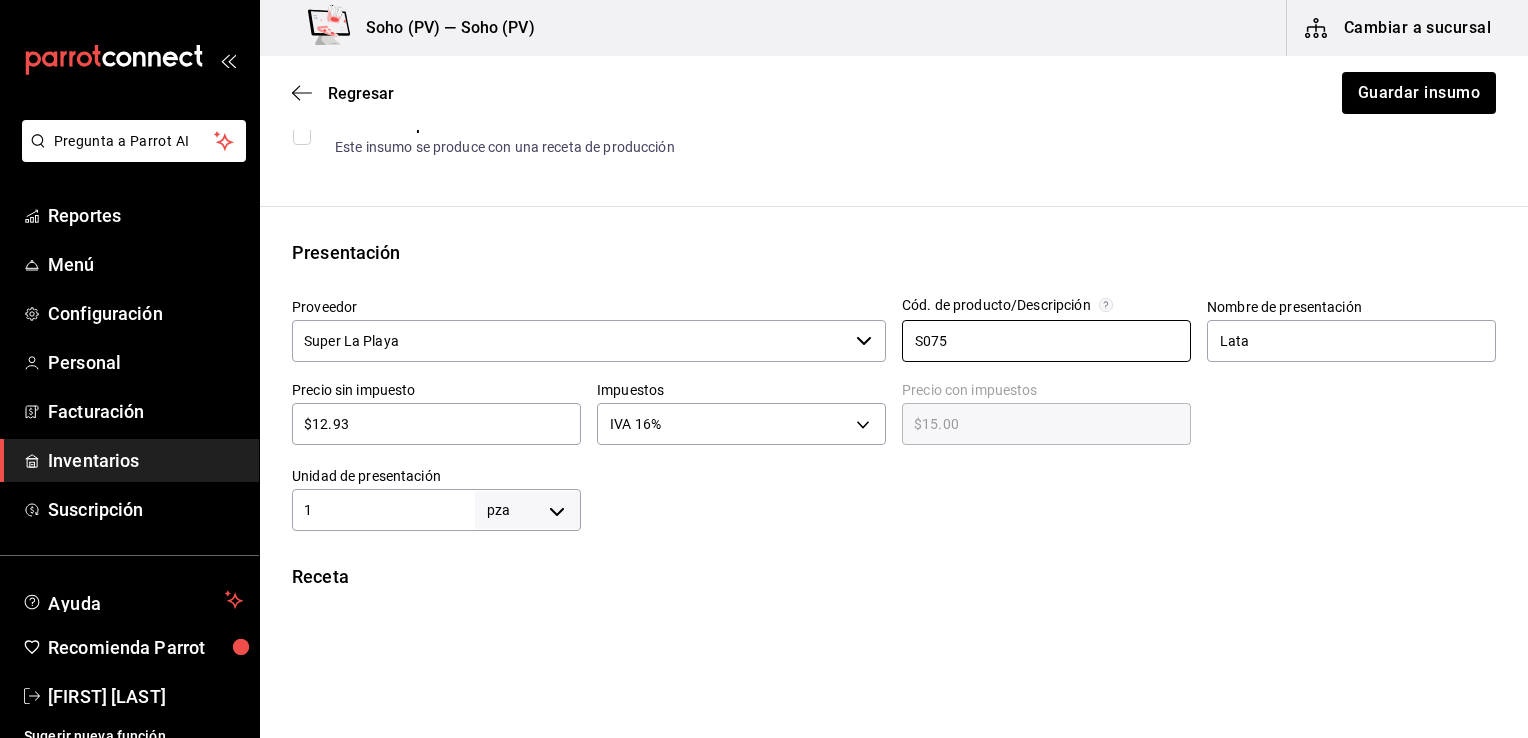 type on "S075" 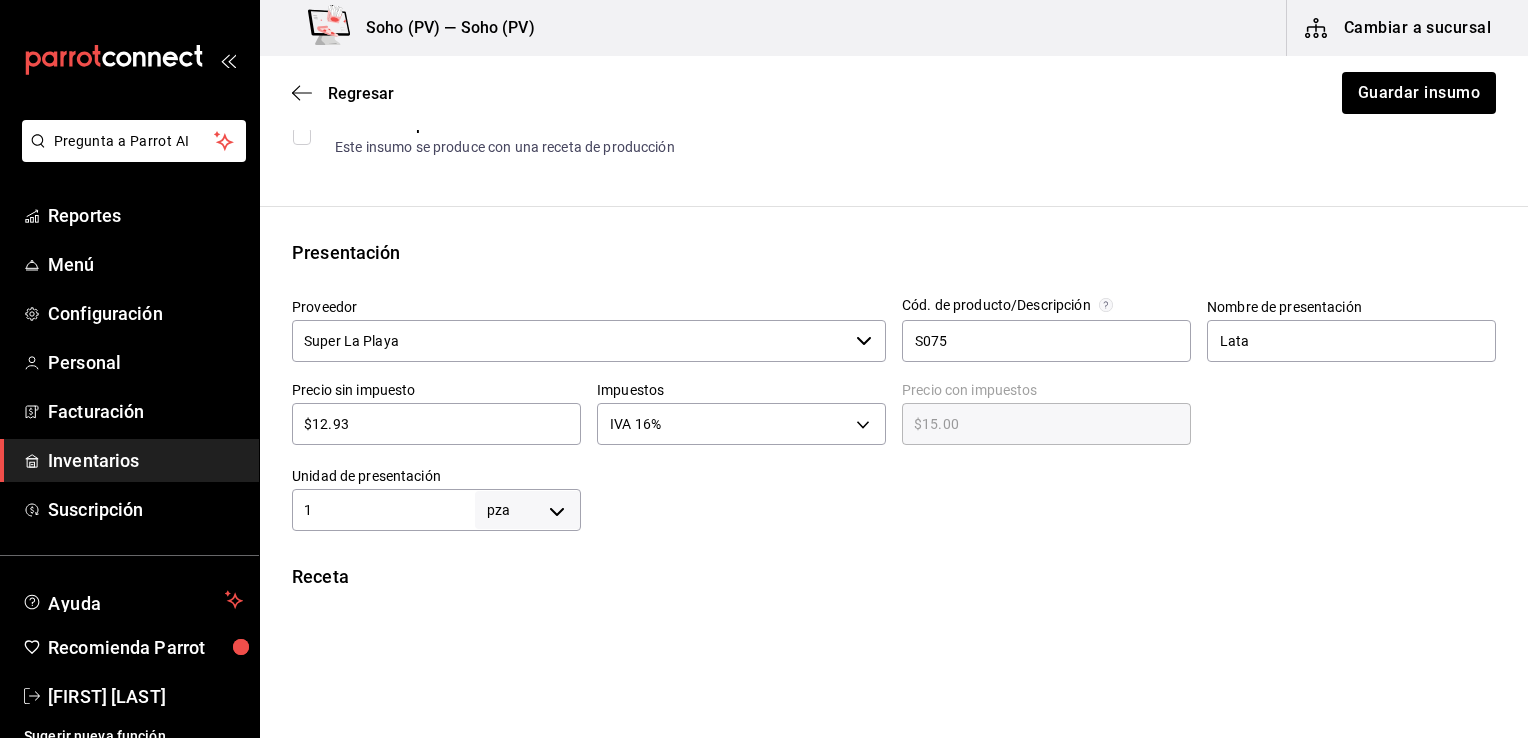 click on "Receta" at bounding box center (894, 576) 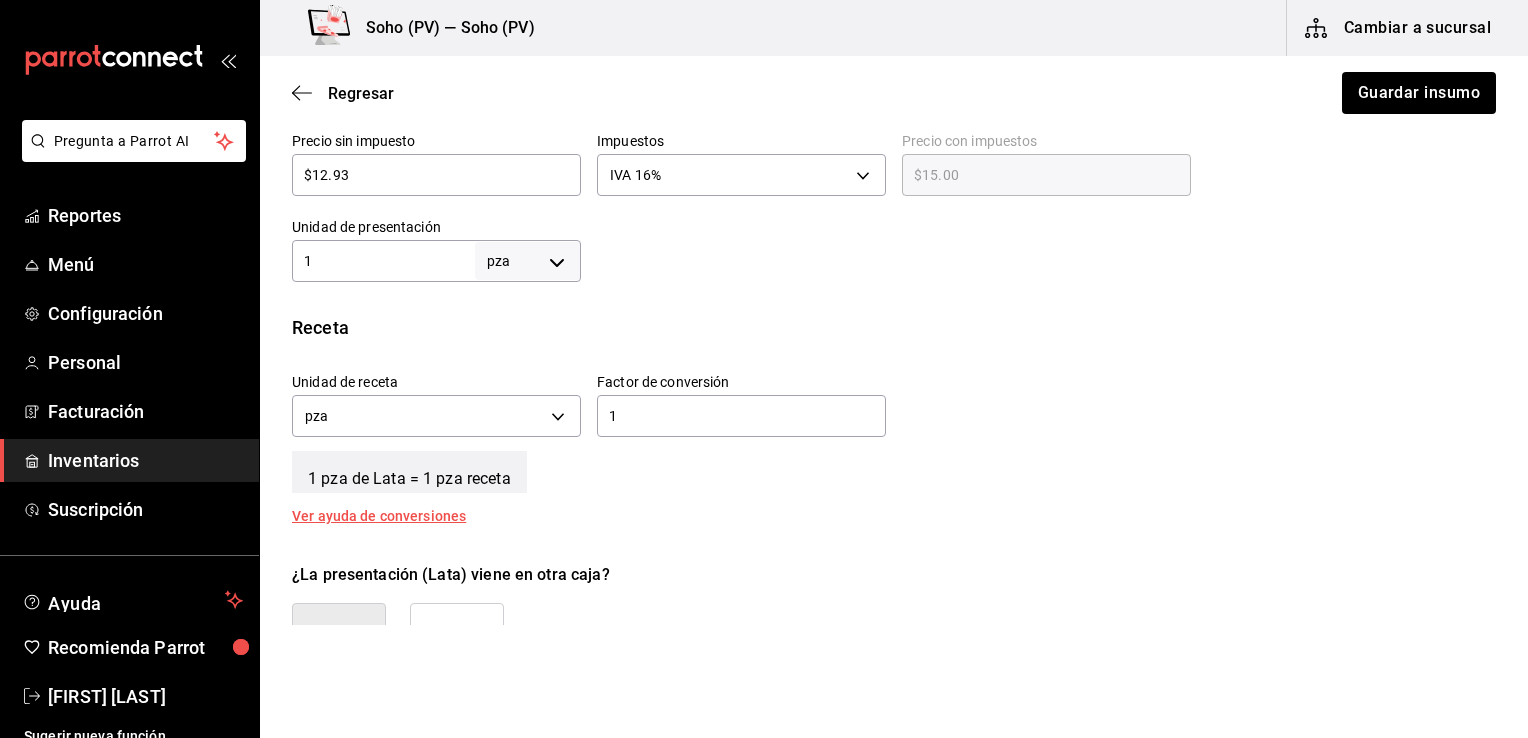 scroll, scrollTop: 400, scrollLeft: 0, axis: vertical 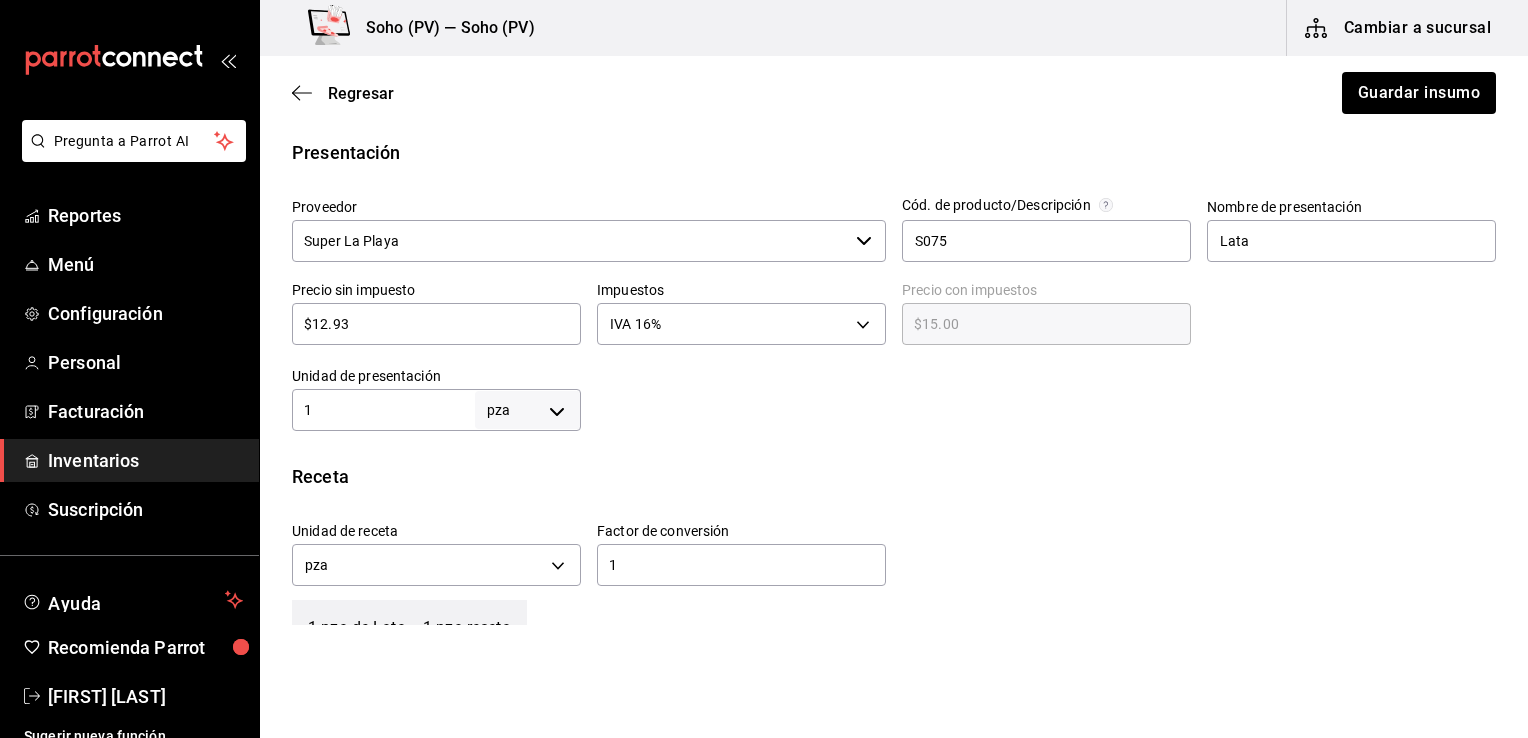 click on "$12.93" at bounding box center (436, 324) 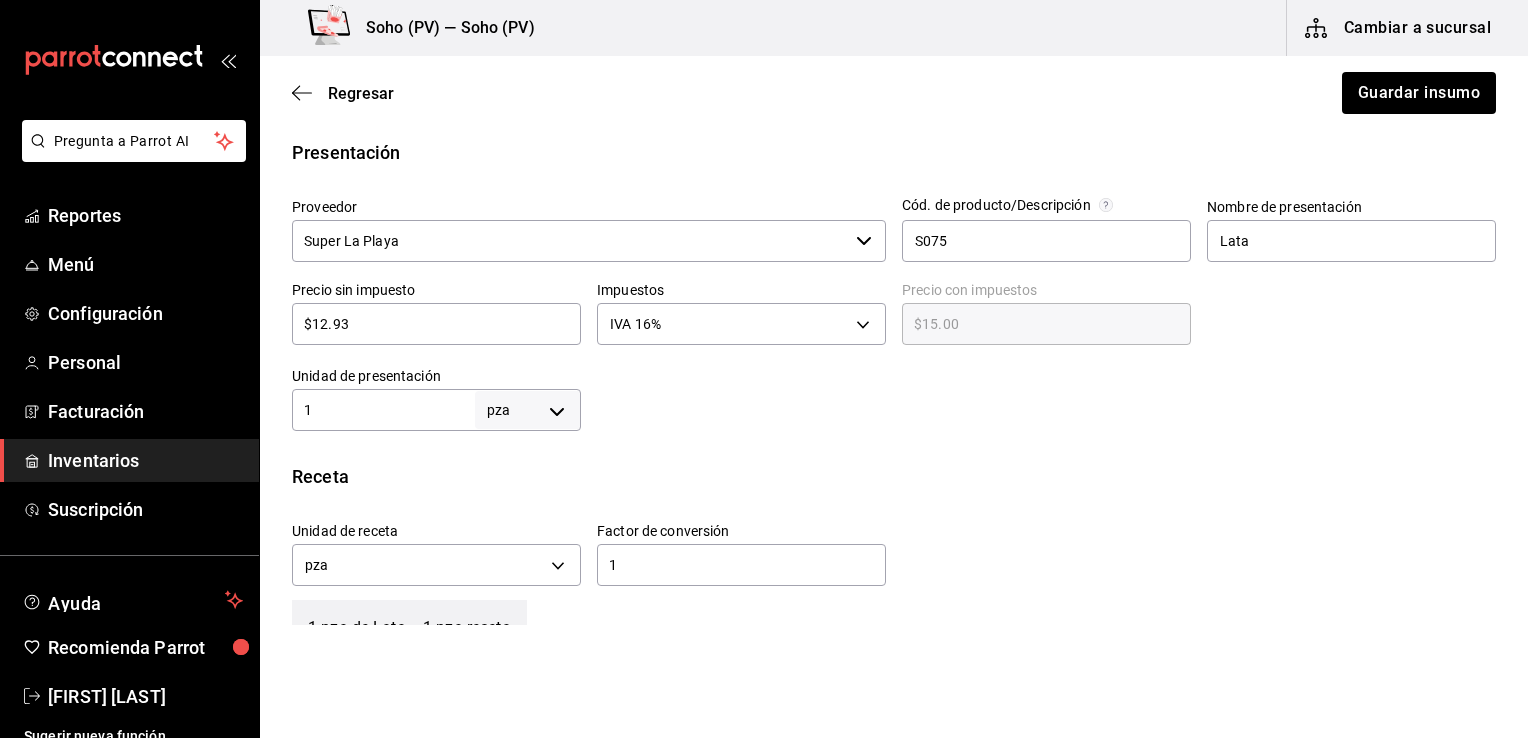 click on "Insumo IN-[NUMBER] Nombre Ginger Ale Schweppes Categoría de inventario Refrescos ​ Mínimo 1 ​ Ideal 1 ​ Insumo de producción Este insumo se produce con una receta de producción Presentación Proveedor Super La Playa ​ Cód. de producto/Descripción S075 Nombre de presentación Lata Precio sin impuesto $12.93 ​ Impuestos IVA 16% IVA_16 Precio con impuestos $15.00 ​ Unidad de presentación 1 pza UNIT ​ Receta Unidad de receta pza UNIT Factor de conversión 1 ​ 1 pza de Lata = 1 pza receta Ver ayuda de conversiones ¿La presentación (Lata) viene en otra caja? Si No Presentaciones por caja 1 ​ Caja con 1 Lata de 1 pza Unidades de conteo pza Lata (1 pza) Caja (1*1 pza)" at bounding box center (894, 391) 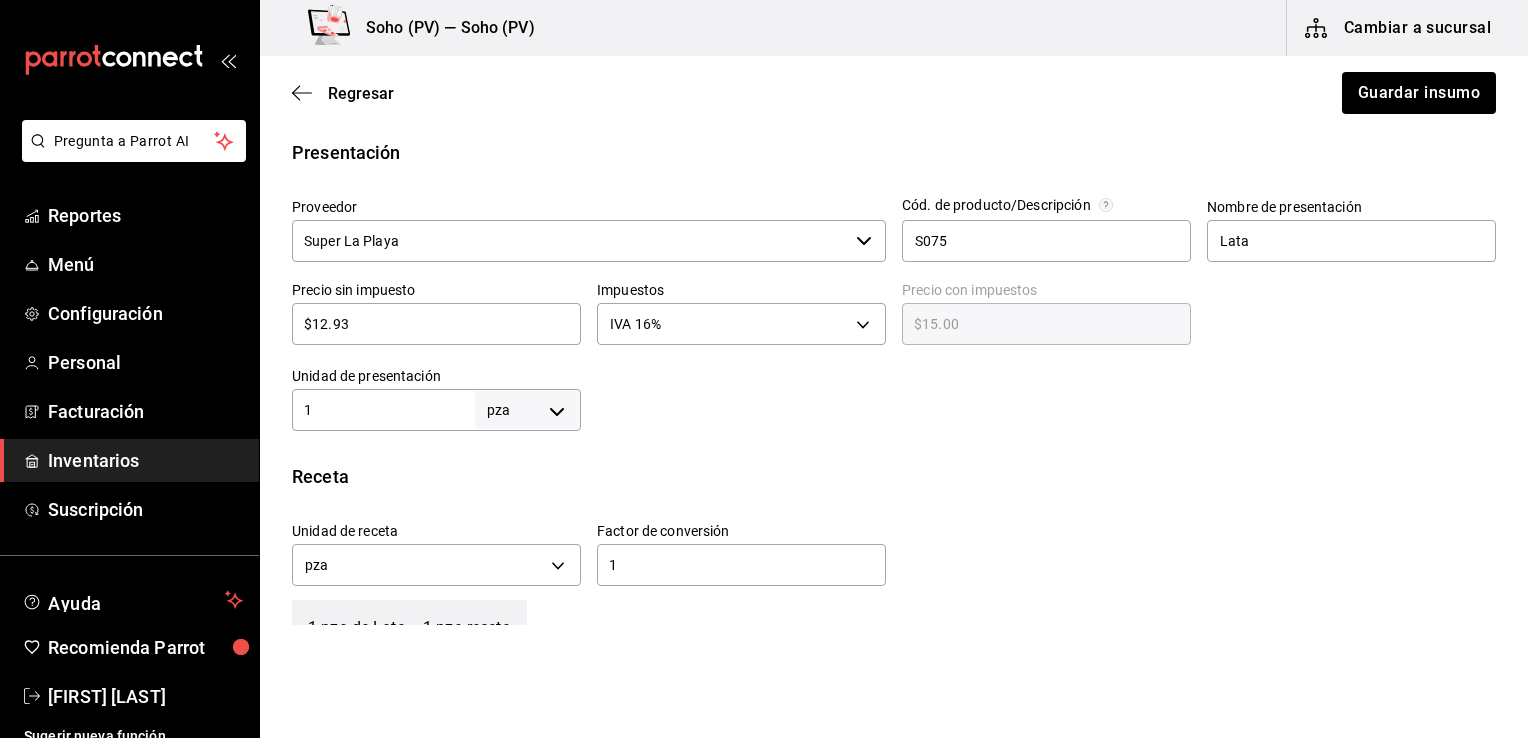 click on "Inventarios" at bounding box center (145, 460) 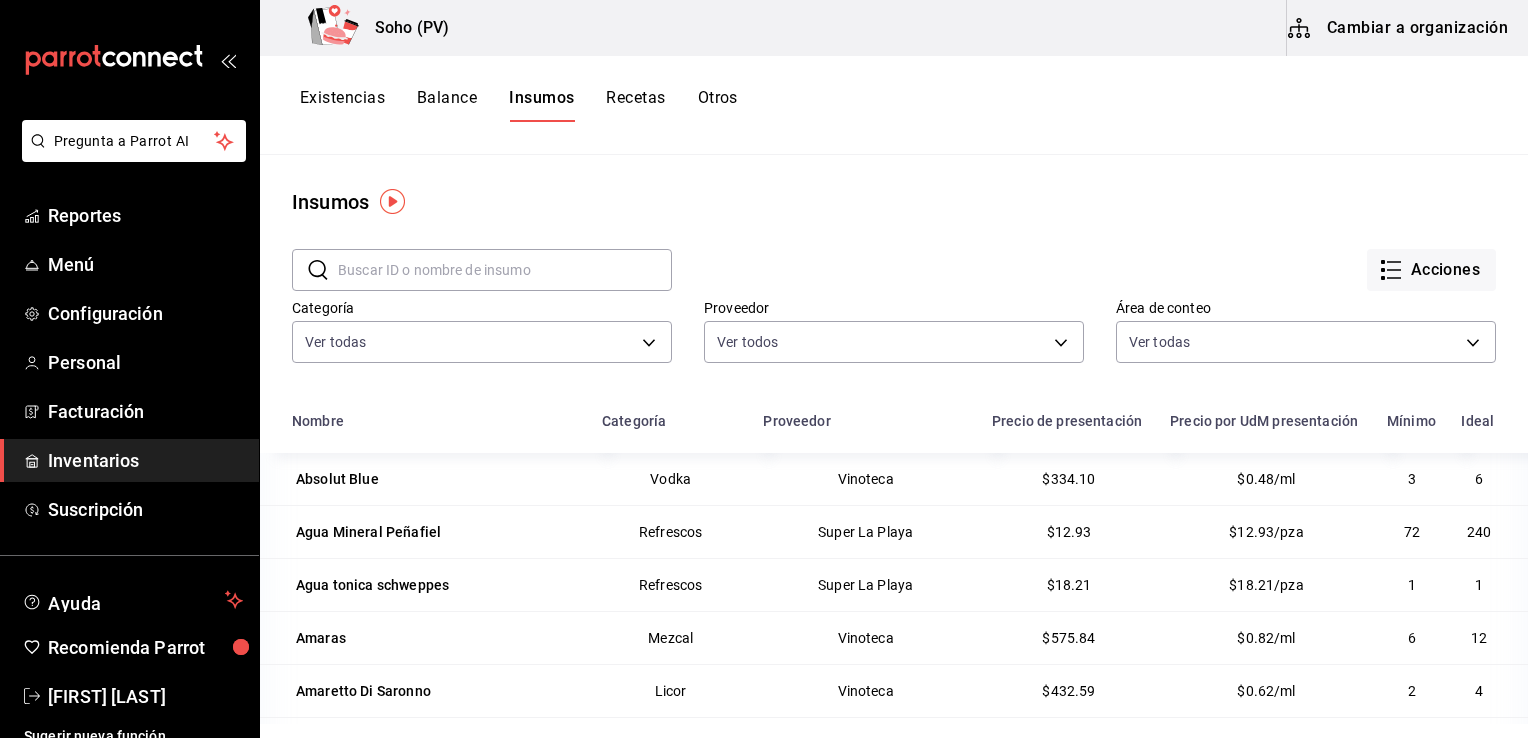 click at bounding box center (505, 270) 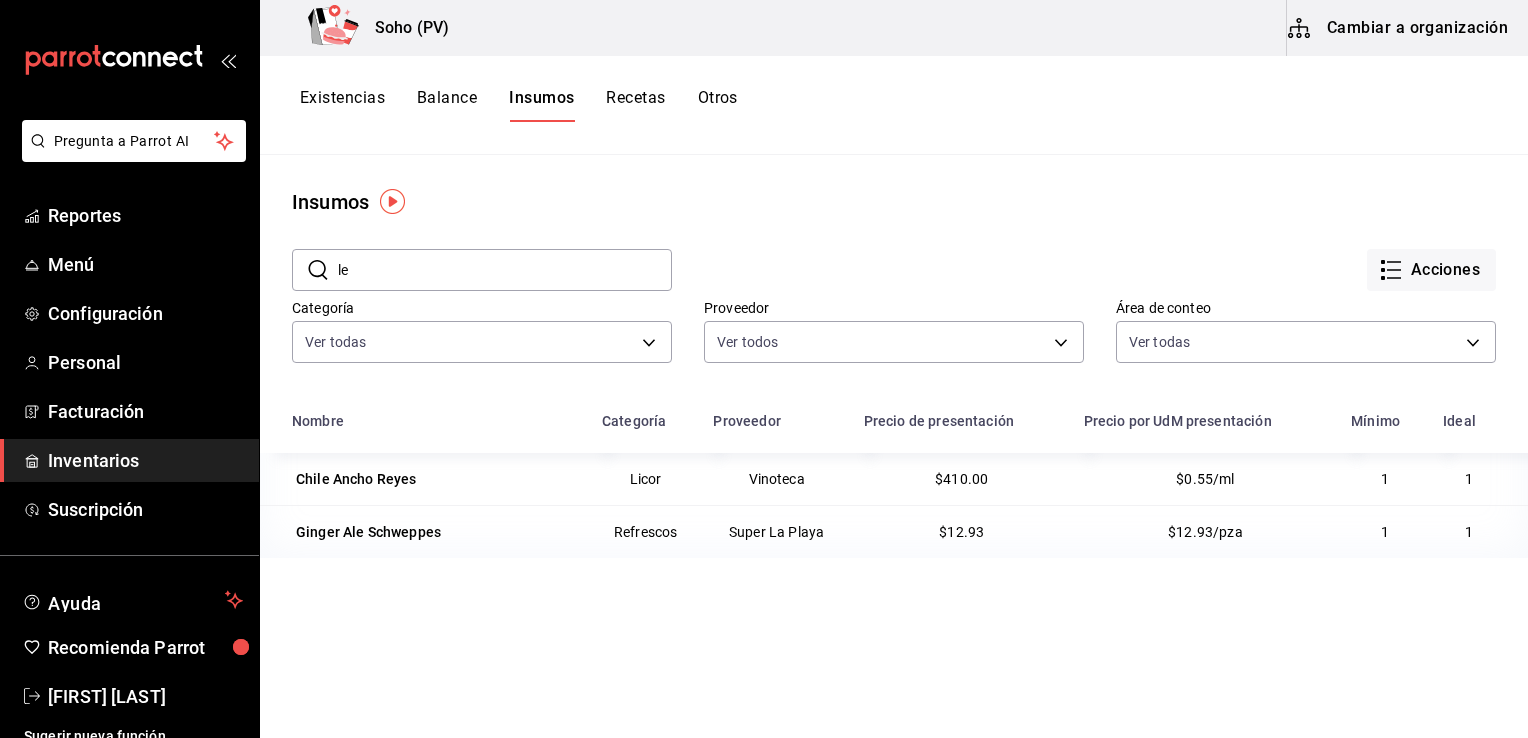 type on "l" 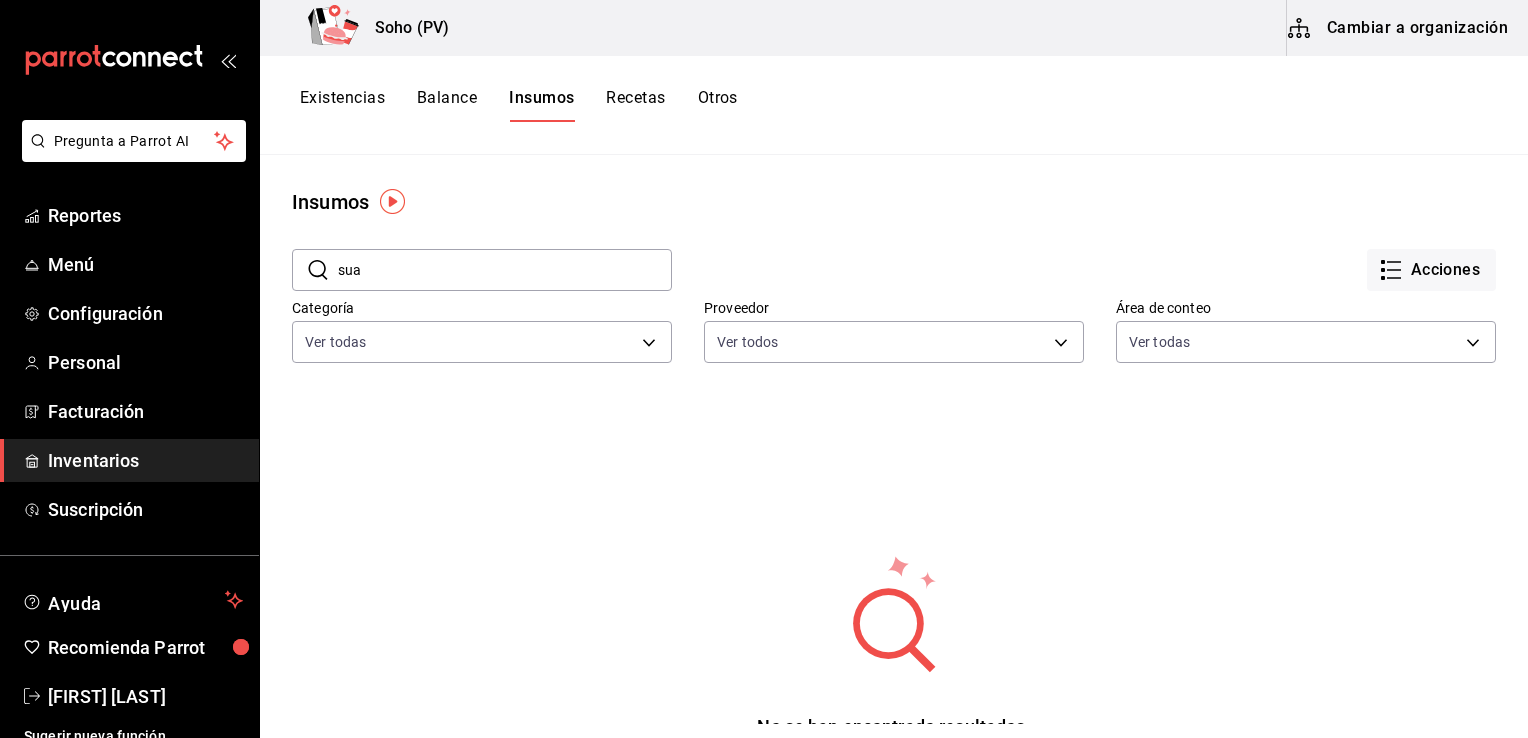 click on "sua" at bounding box center [505, 270] 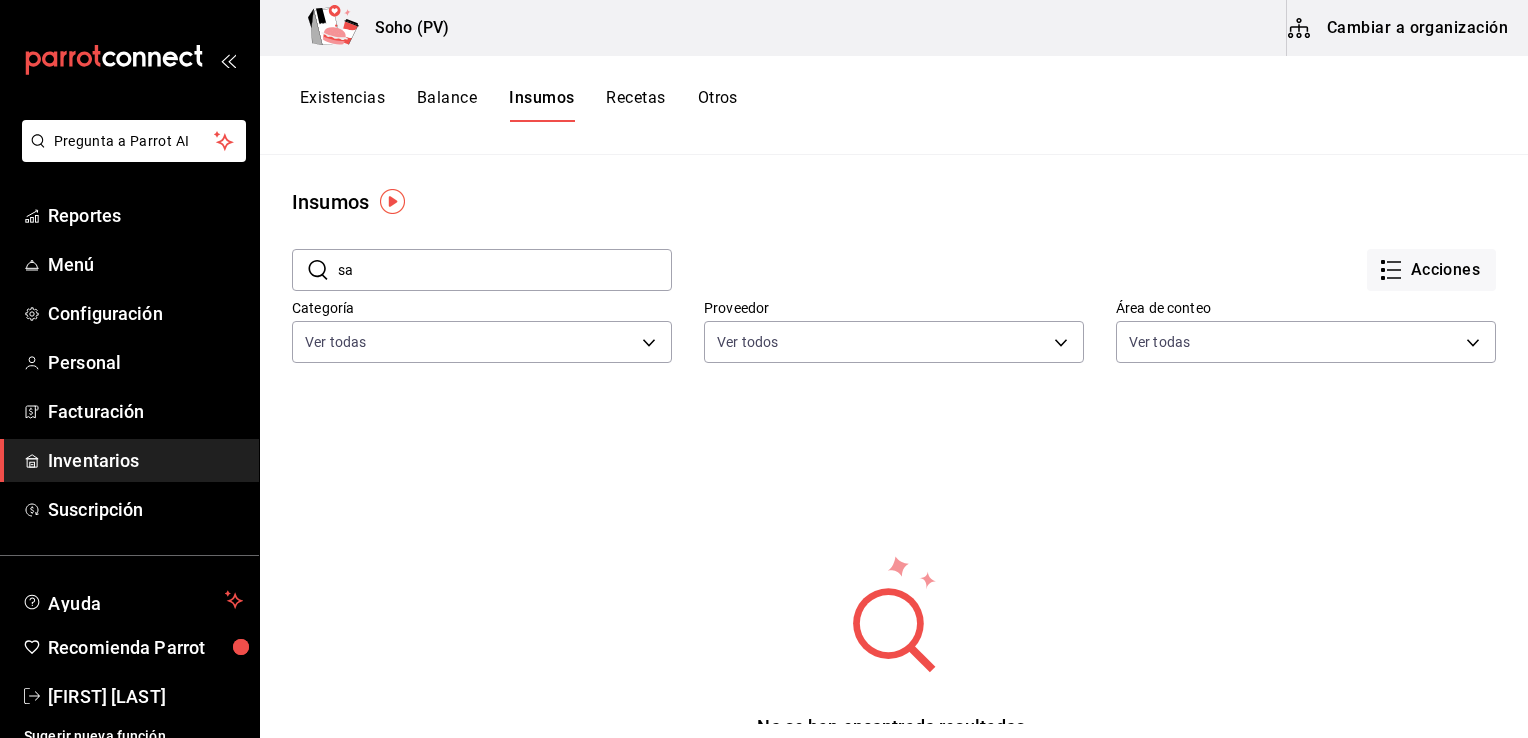 type on "s" 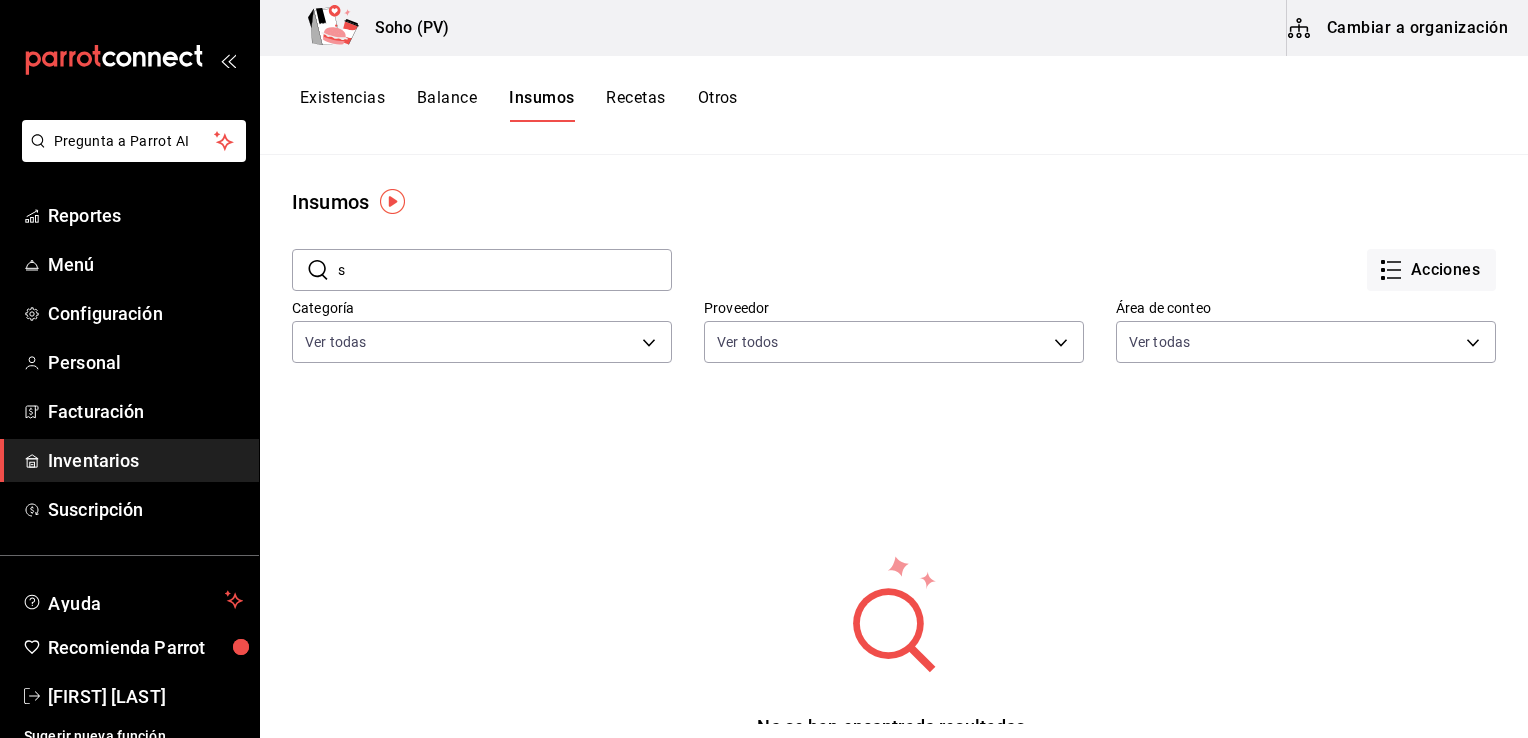 type 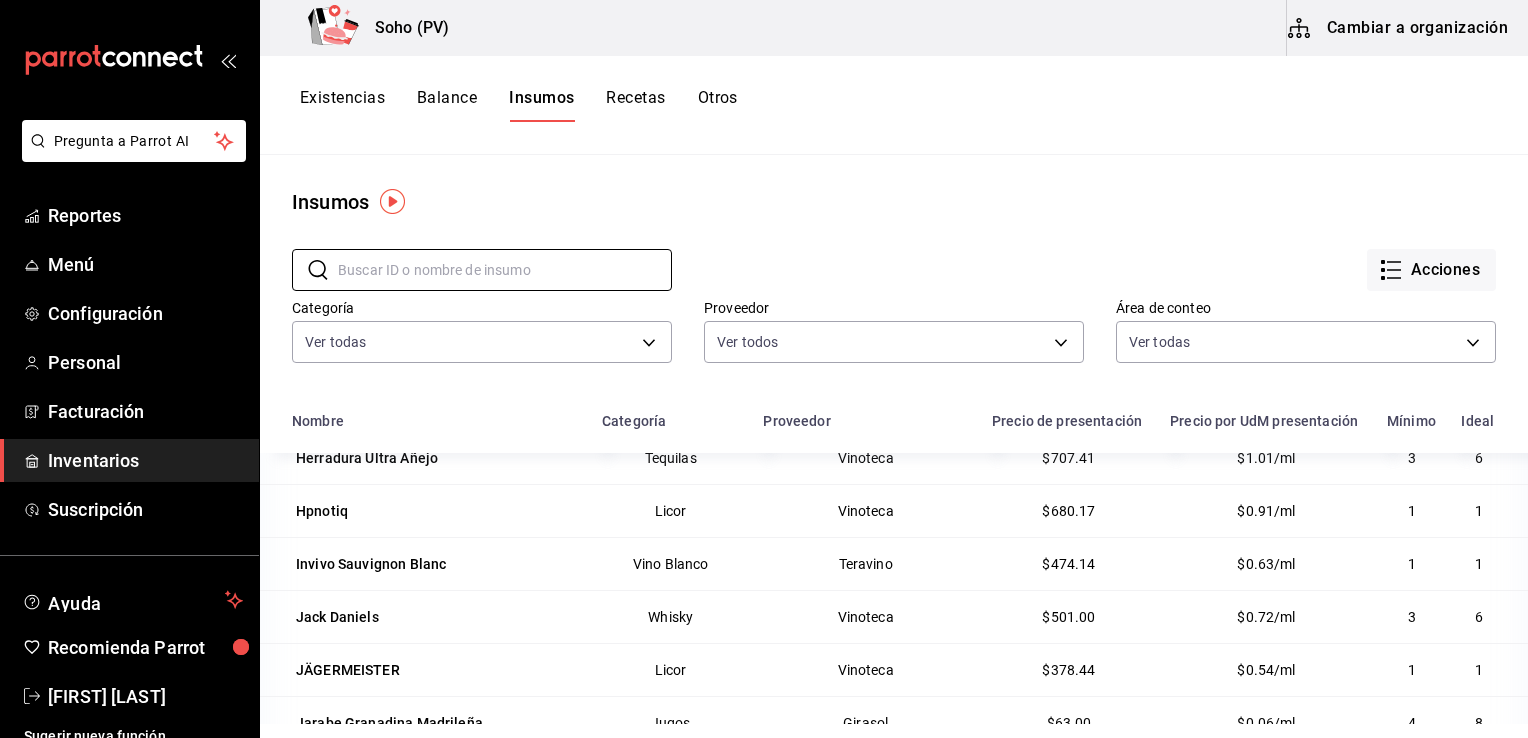 scroll, scrollTop: 3528, scrollLeft: 0, axis: vertical 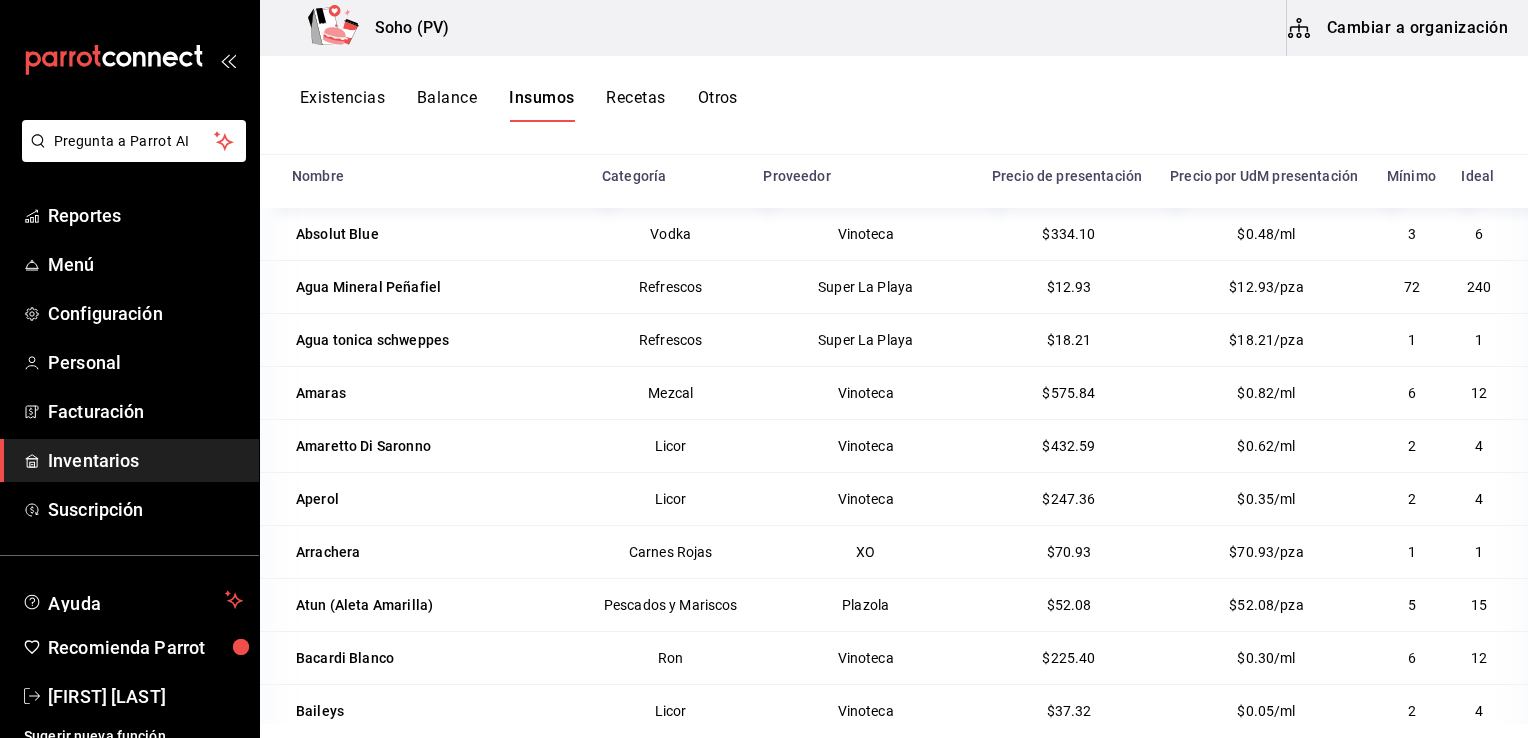 drag, startPoint x: 304, startPoint y: 101, endPoint x: 425, endPoint y: 152, distance: 131.30879 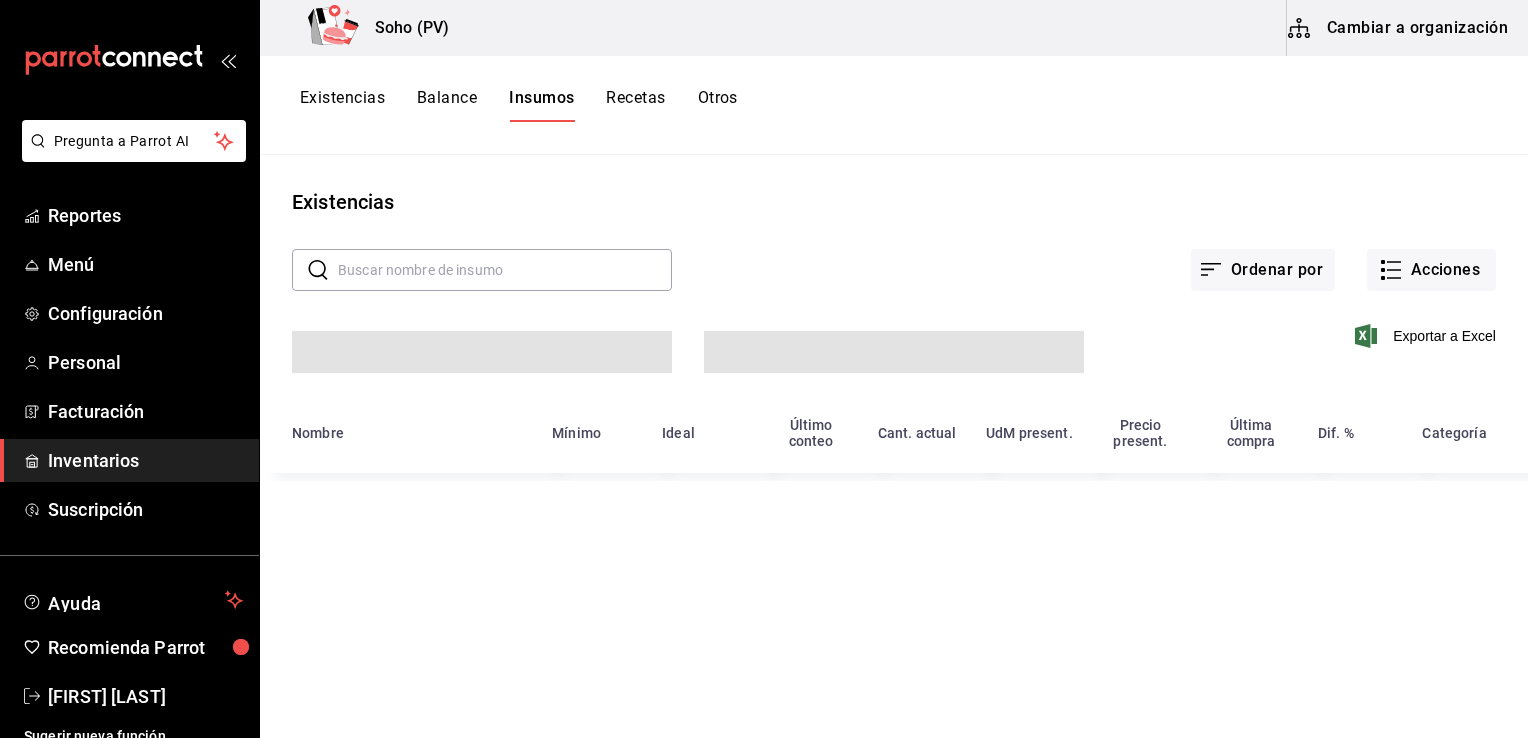 scroll, scrollTop: 0, scrollLeft: 0, axis: both 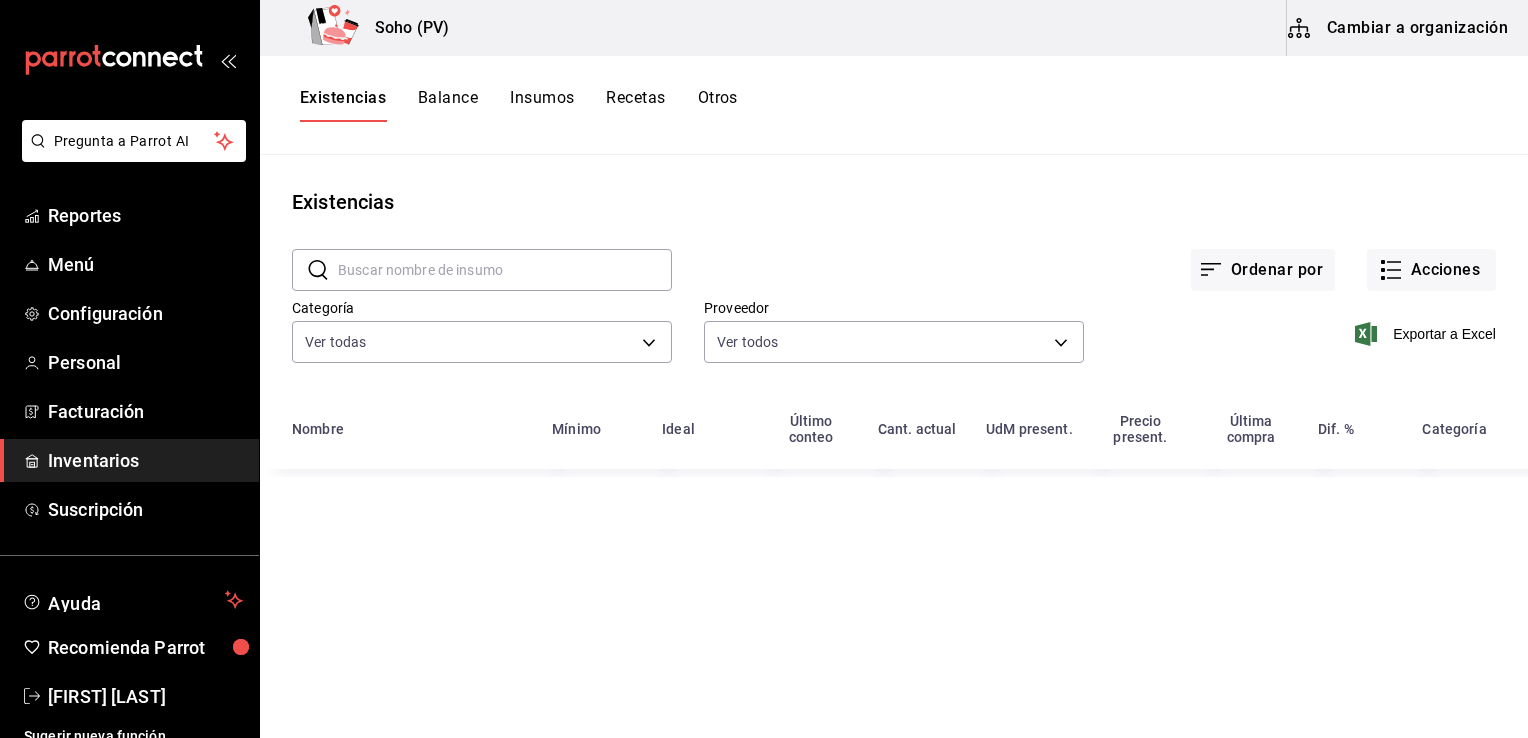 click at bounding box center (505, 270) 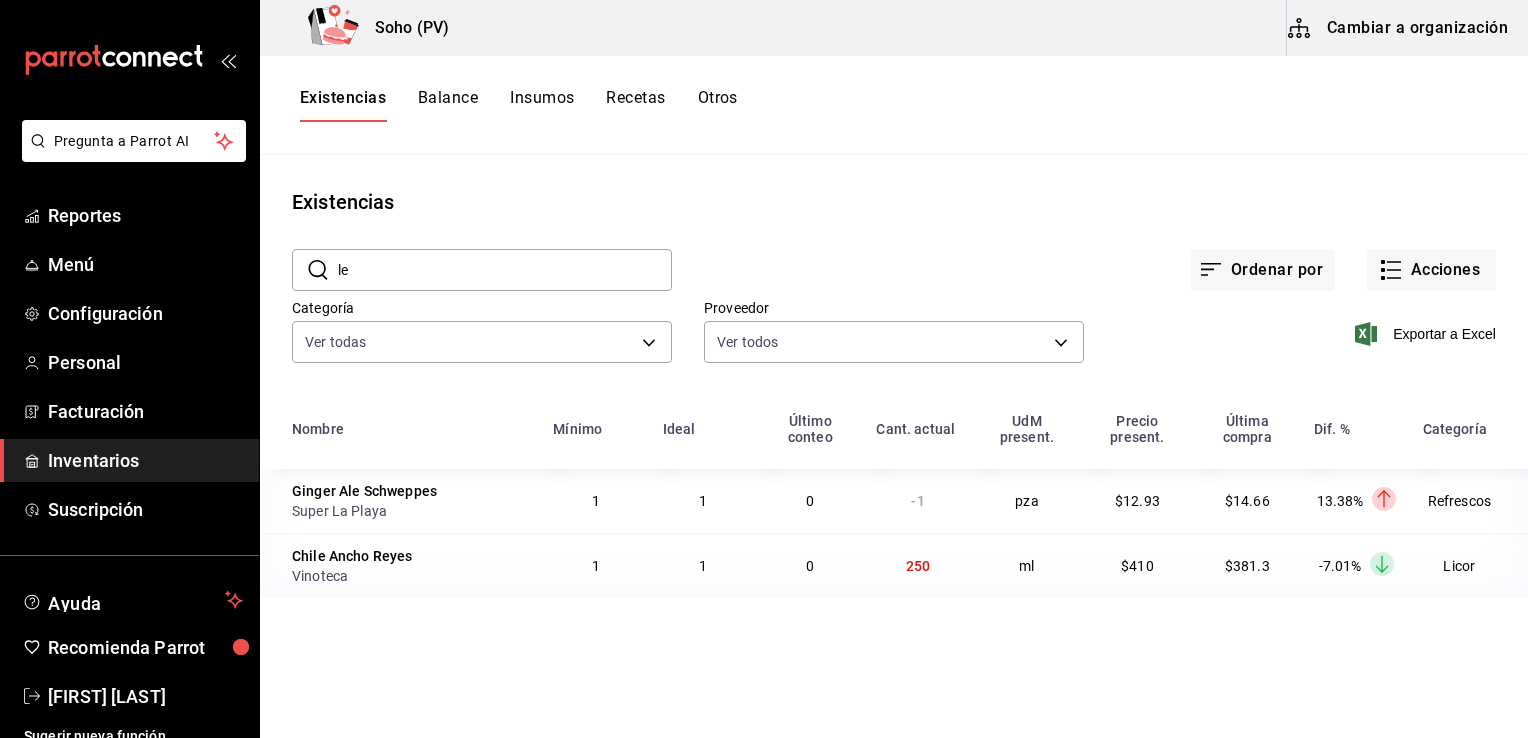click on "le" at bounding box center [505, 270] 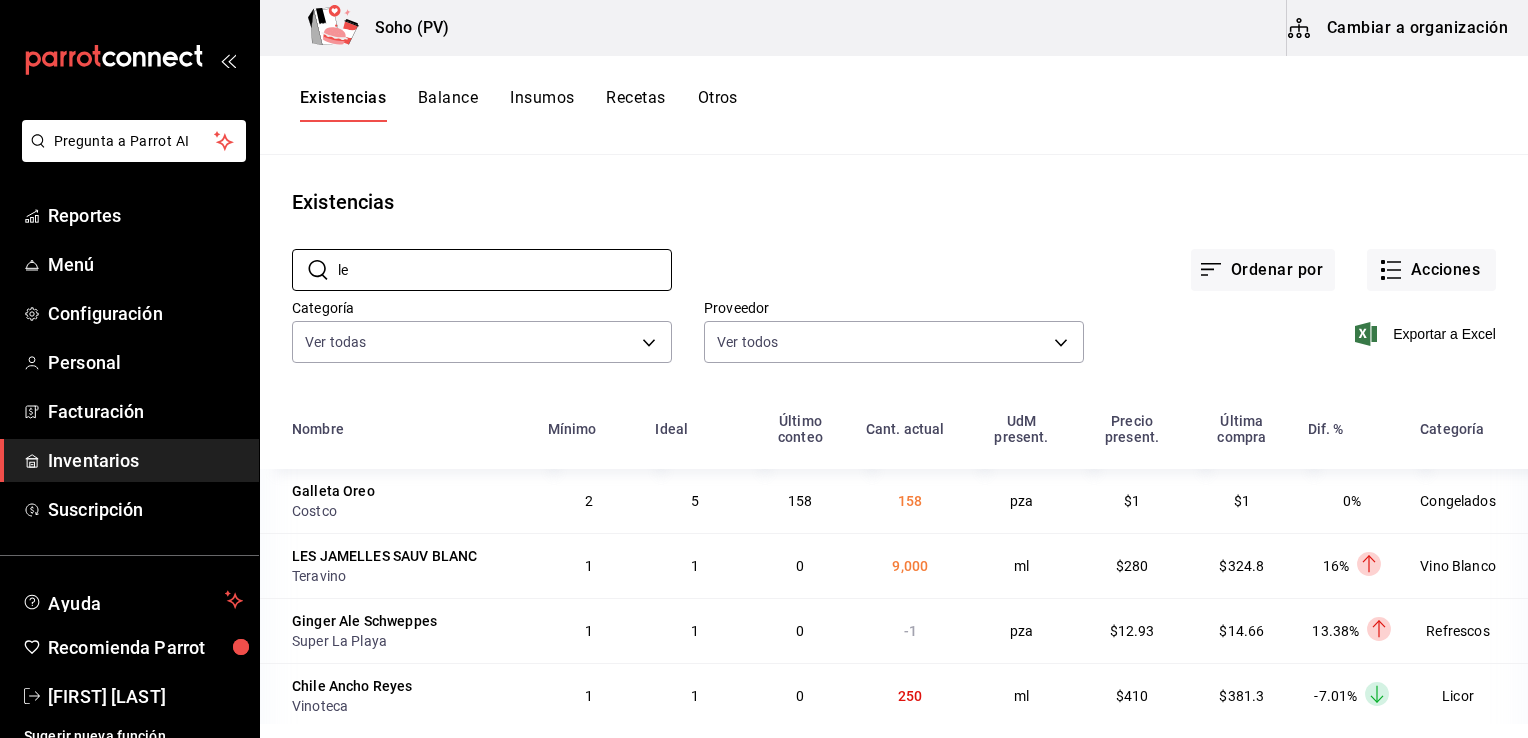 click on "9,000" at bounding box center [910, 565] 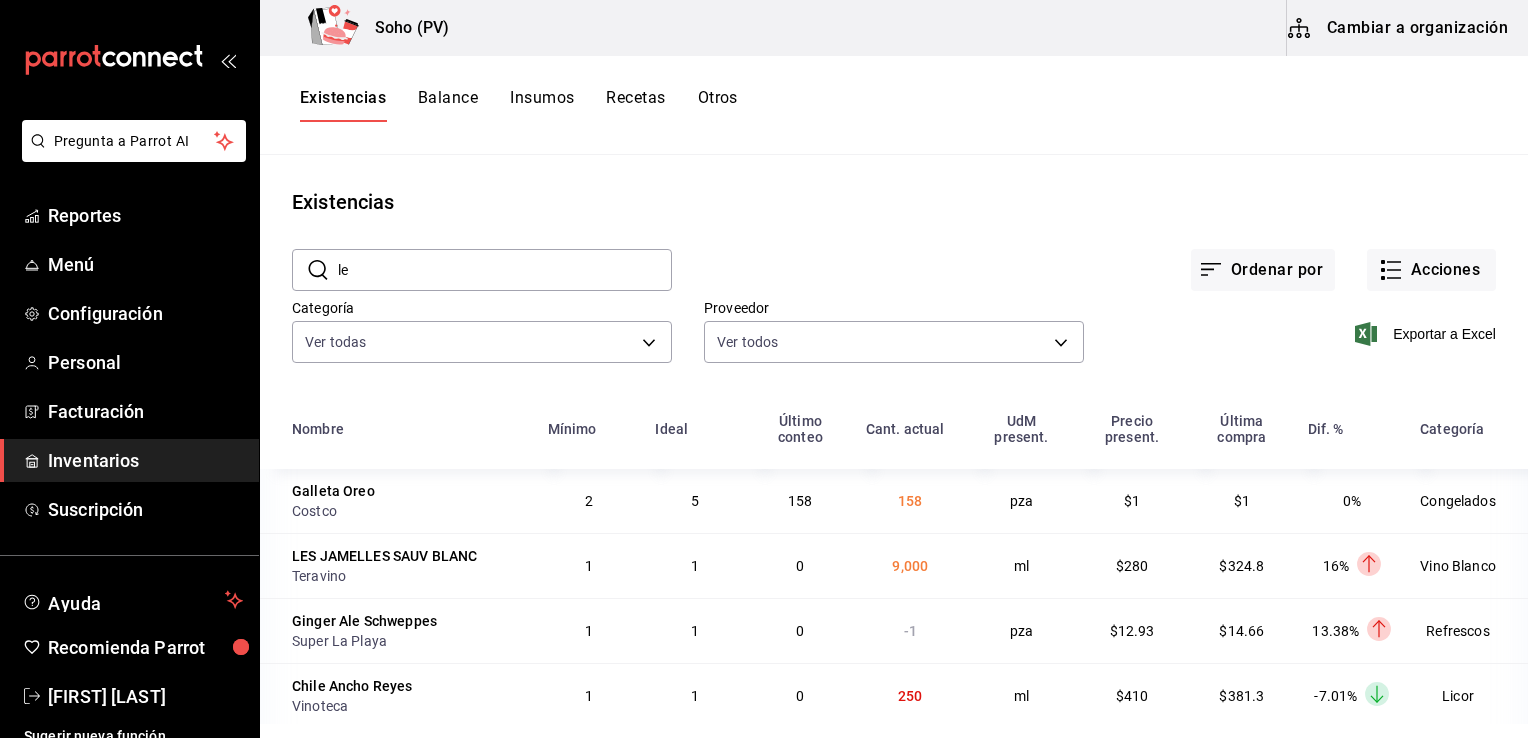 click on "9,000" at bounding box center (910, 565) 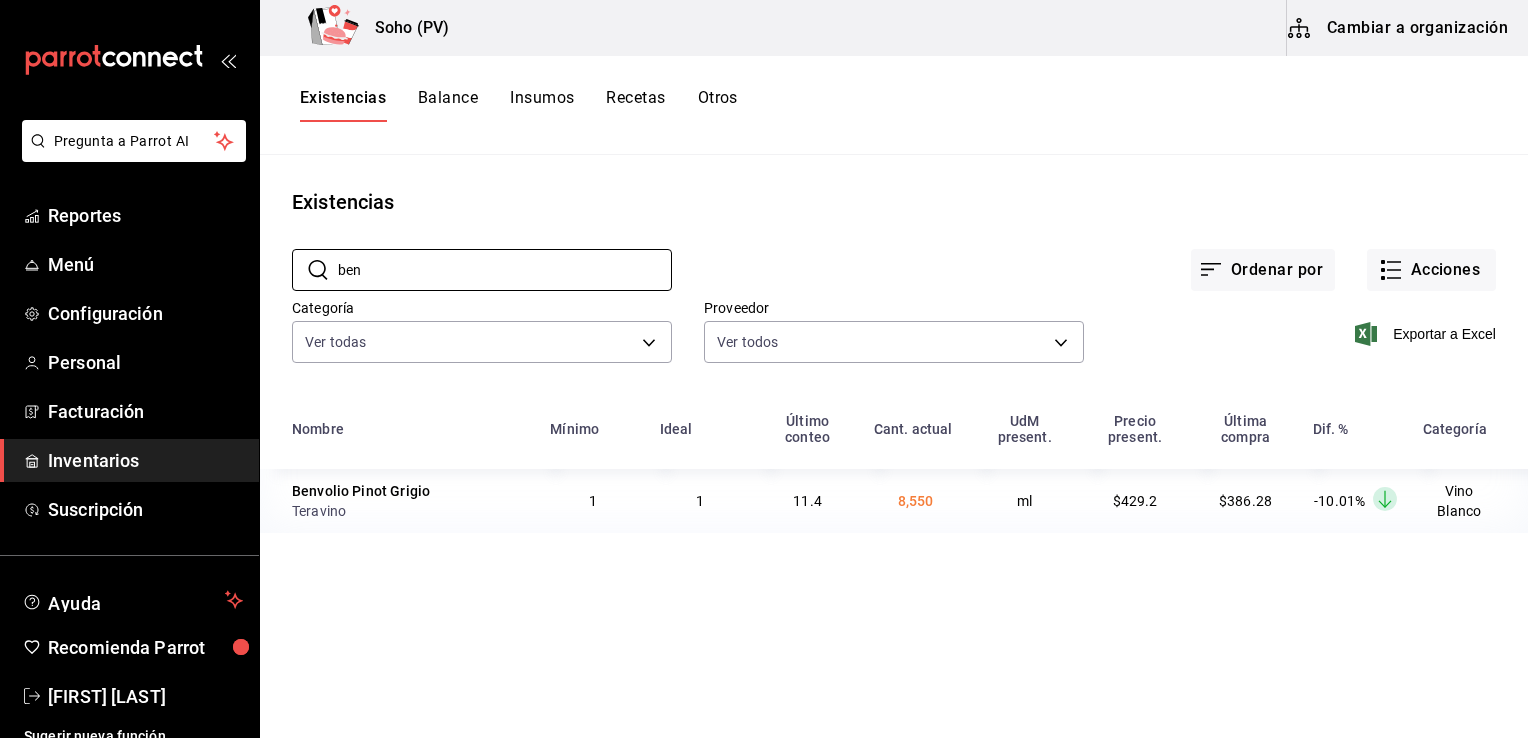 type on "ben" 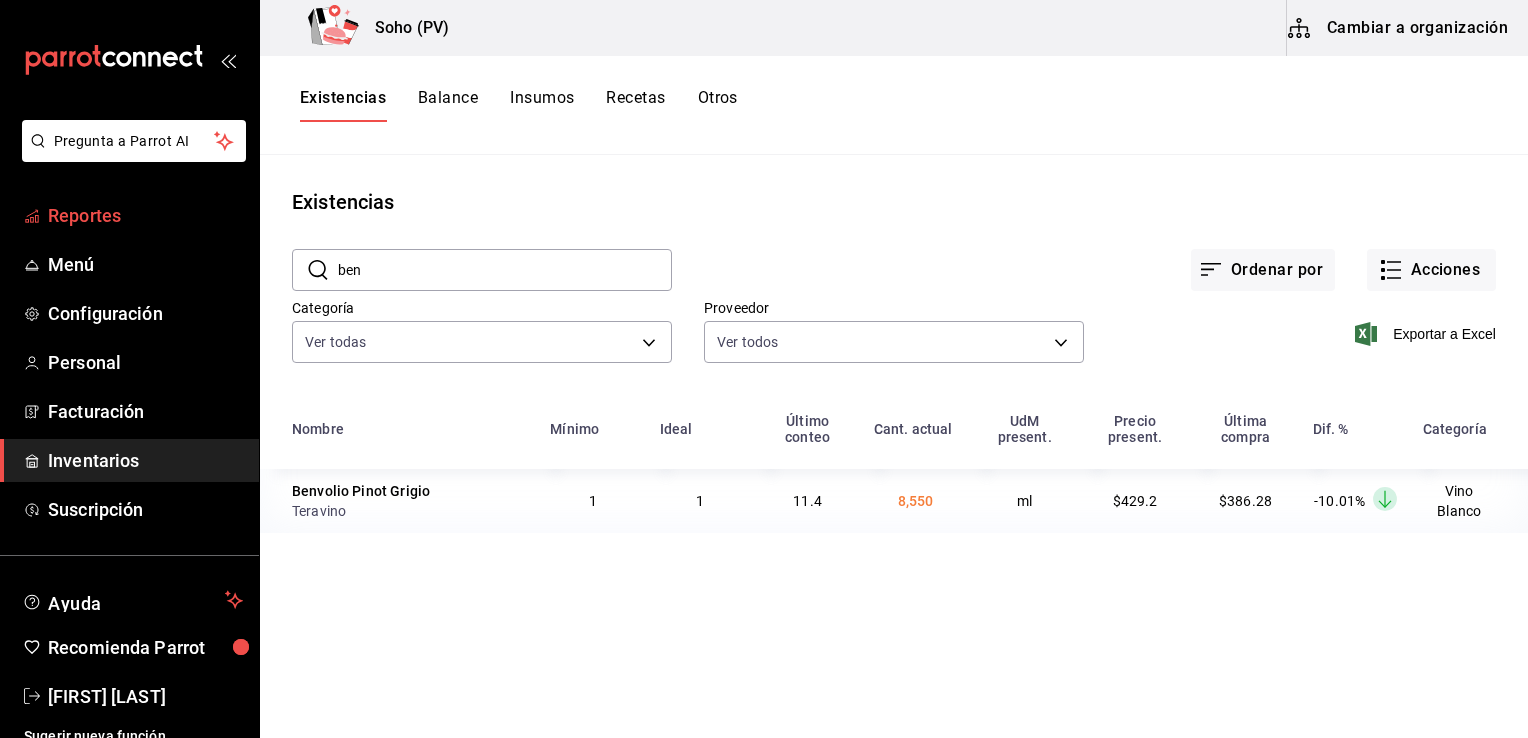 click on "Reportes" at bounding box center [145, 215] 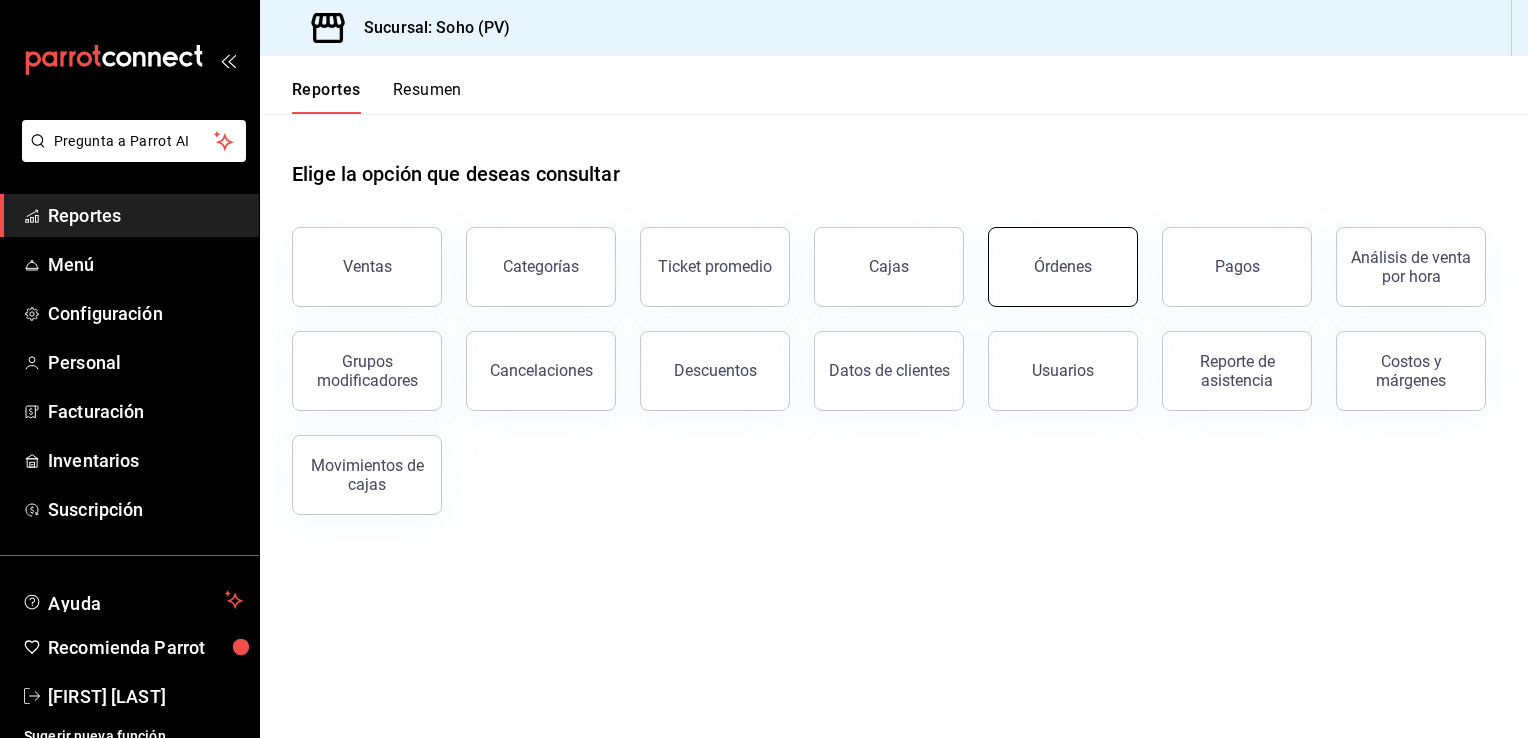 click on "Órdenes" at bounding box center [1063, 266] 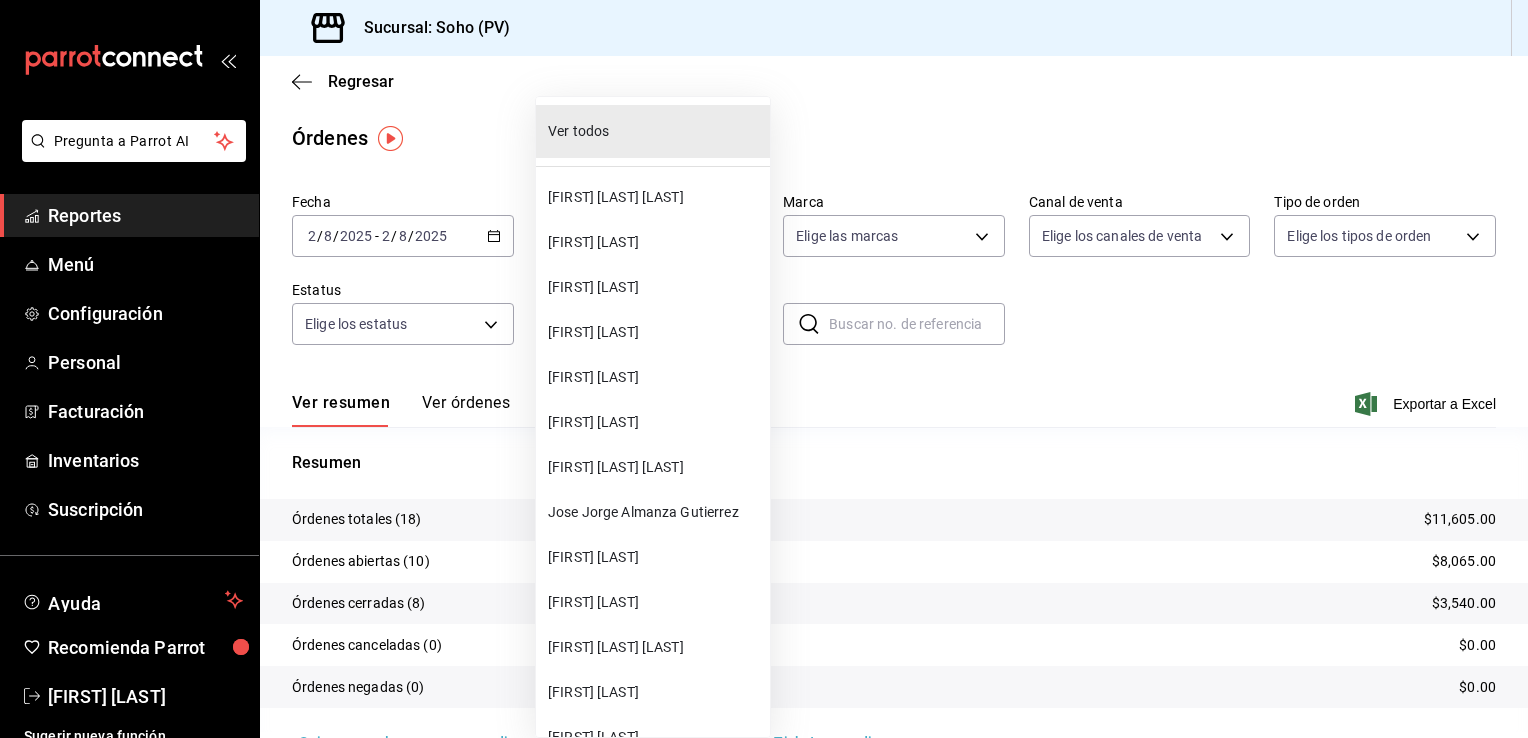 click on "Pregunta a Parrot AI Reportes   Menú   Configuración   Personal   Facturación   Inventarios   Suscripción   Ayuda Recomienda Parrot   [FIRST] [LAST]   Sugerir nueva función   Sucursal: Soho (PV) Regresar Órdenes Fecha 2025-08-02 2 / 8 / 2025 - 2025-08-02 2 / 8 / 2025 Hora inicio 00:00 Hora inicio Hora fin 23:59 Hora fin Marca Elige las marcas Canal de venta Elige los canales de venta Tipo de orden Elige los tipos de orden Estatus Elige los estatus Usuario Ver todos ALL ​ ​ Ver resumen Ver órdenes Exportar a Excel Resumen Órdenes totales (18) $11,605.00 Órdenes abiertas (10) $8,065.00 Órdenes cerradas (8) $3,540.00 Órdenes canceladas (0) $0.00 Órdenes negadas (0) $0.00 ¿Quieres ver el consumo promedio por orden y comensal? Ve al reporte de Ticket promedio GANA 1 MES GRATIS EN TU SUSCRIPCIÓN AQUÍ Ver video tutorial Ir a video Pregunta a Parrot AI Reportes   Menú   Configuración   Personal   Facturación   Inventarios   Suscripción   Ayuda Recomienda Parrot   [FIRST] [LAST]" at bounding box center [764, 369] 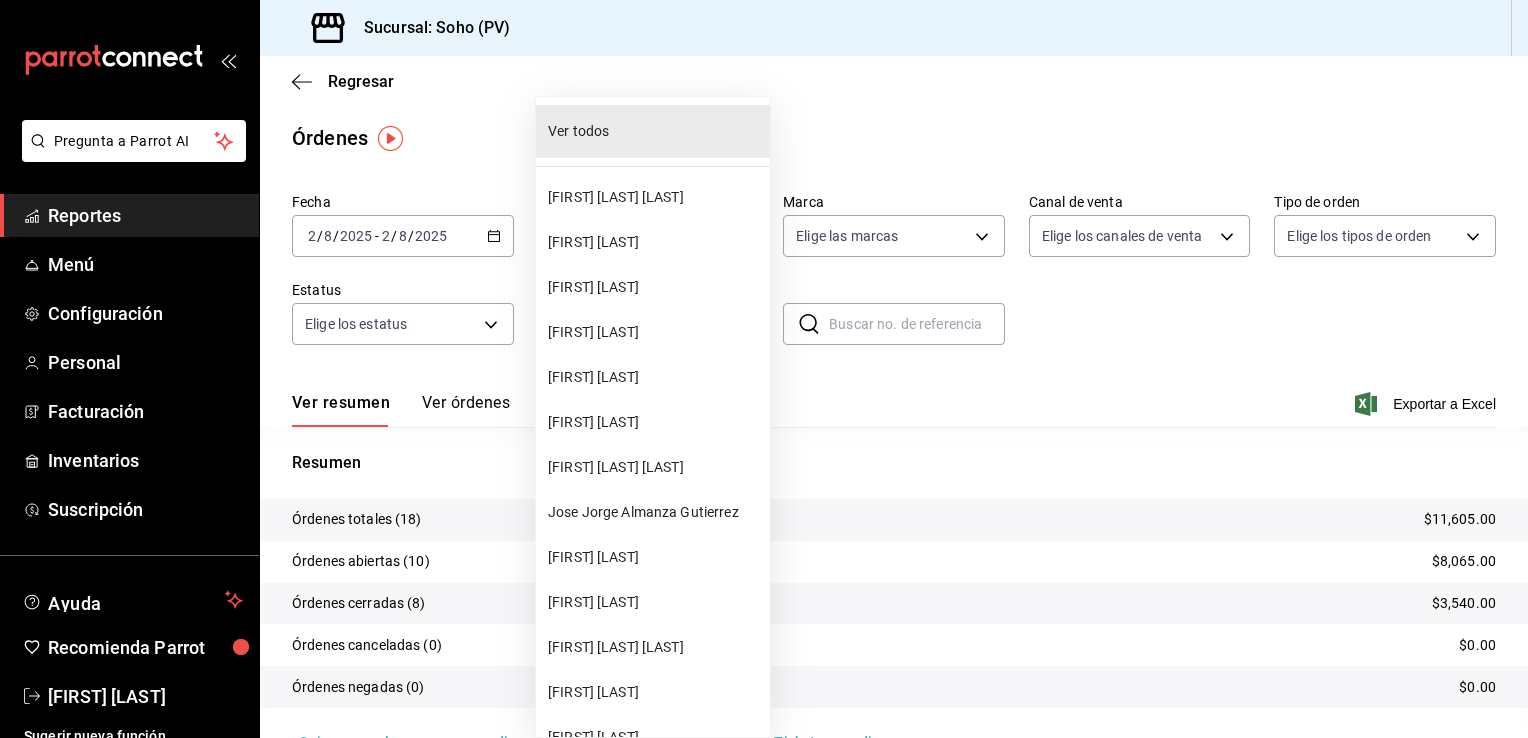 click on "[FIRST] [LAST]" at bounding box center [655, 377] 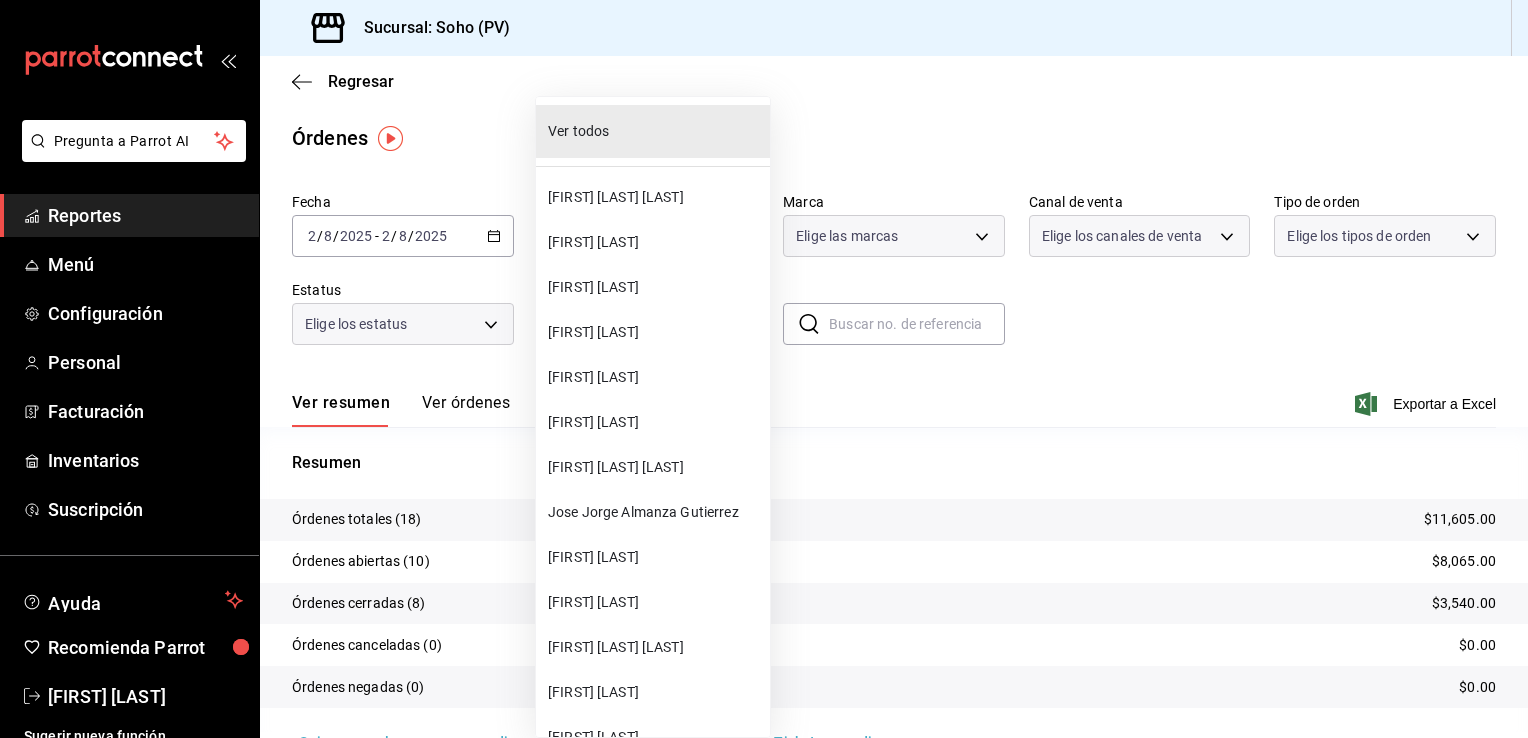 type on "28609ca3-6ac6-4c9f-b792-812c965fe4d2" 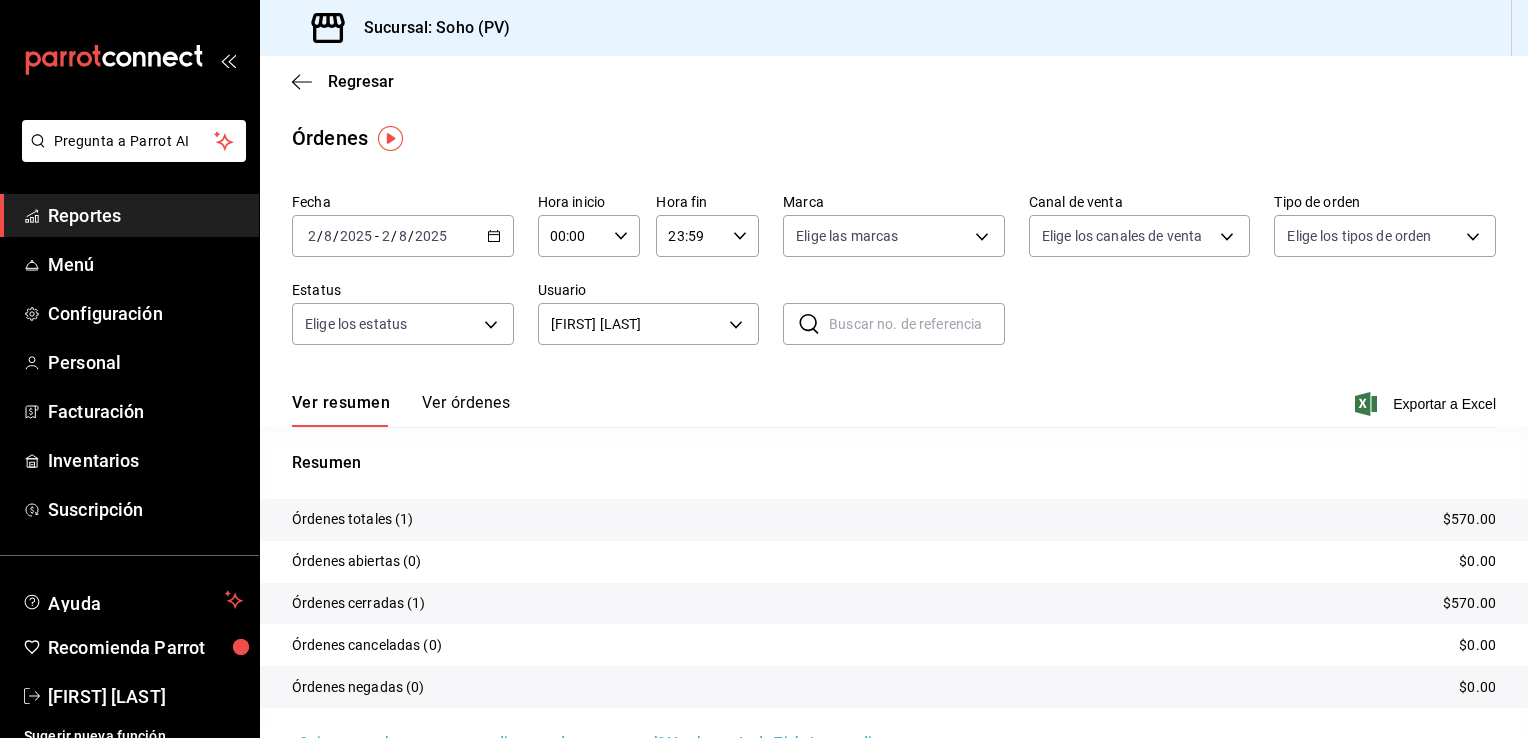 click on "Ver órdenes" at bounding box center (466, 410) 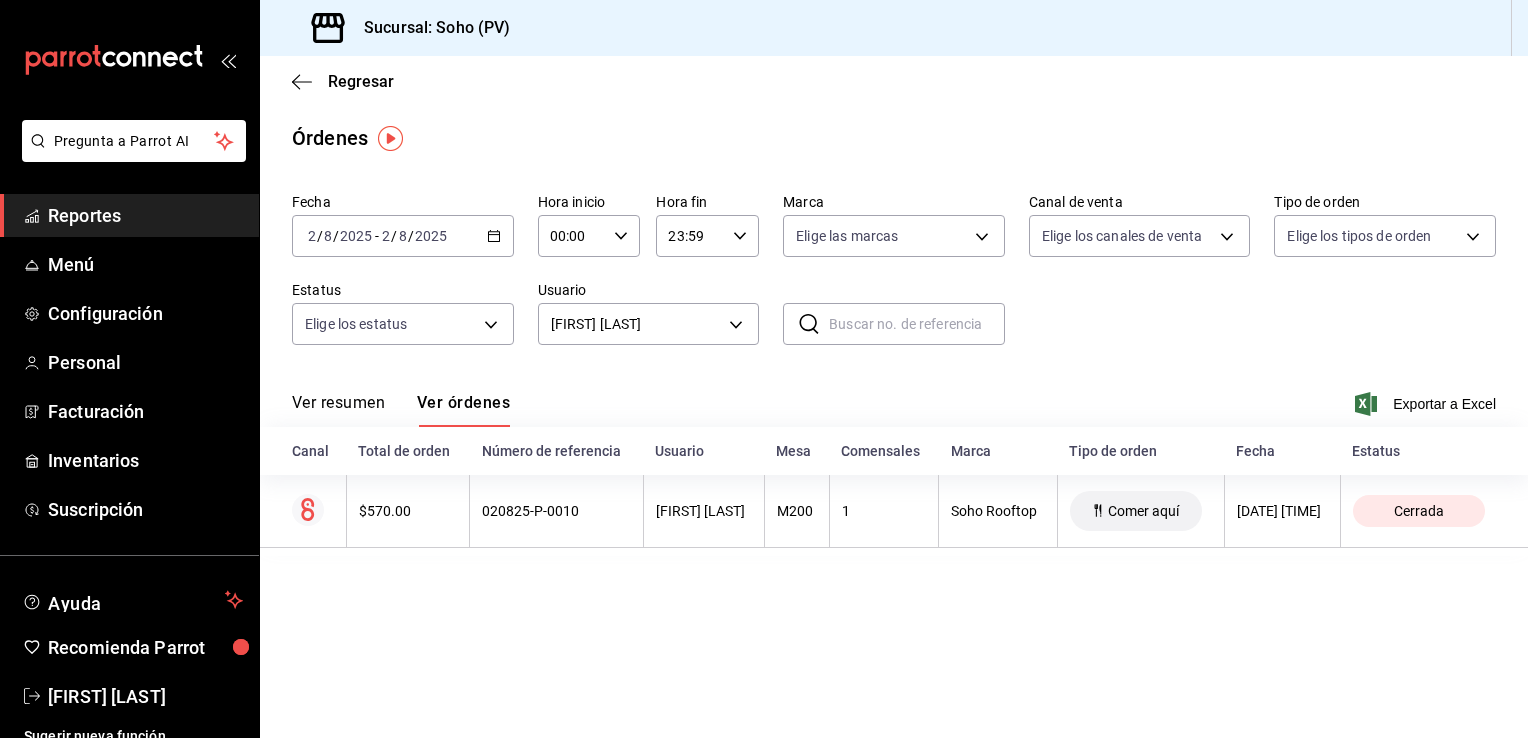 click 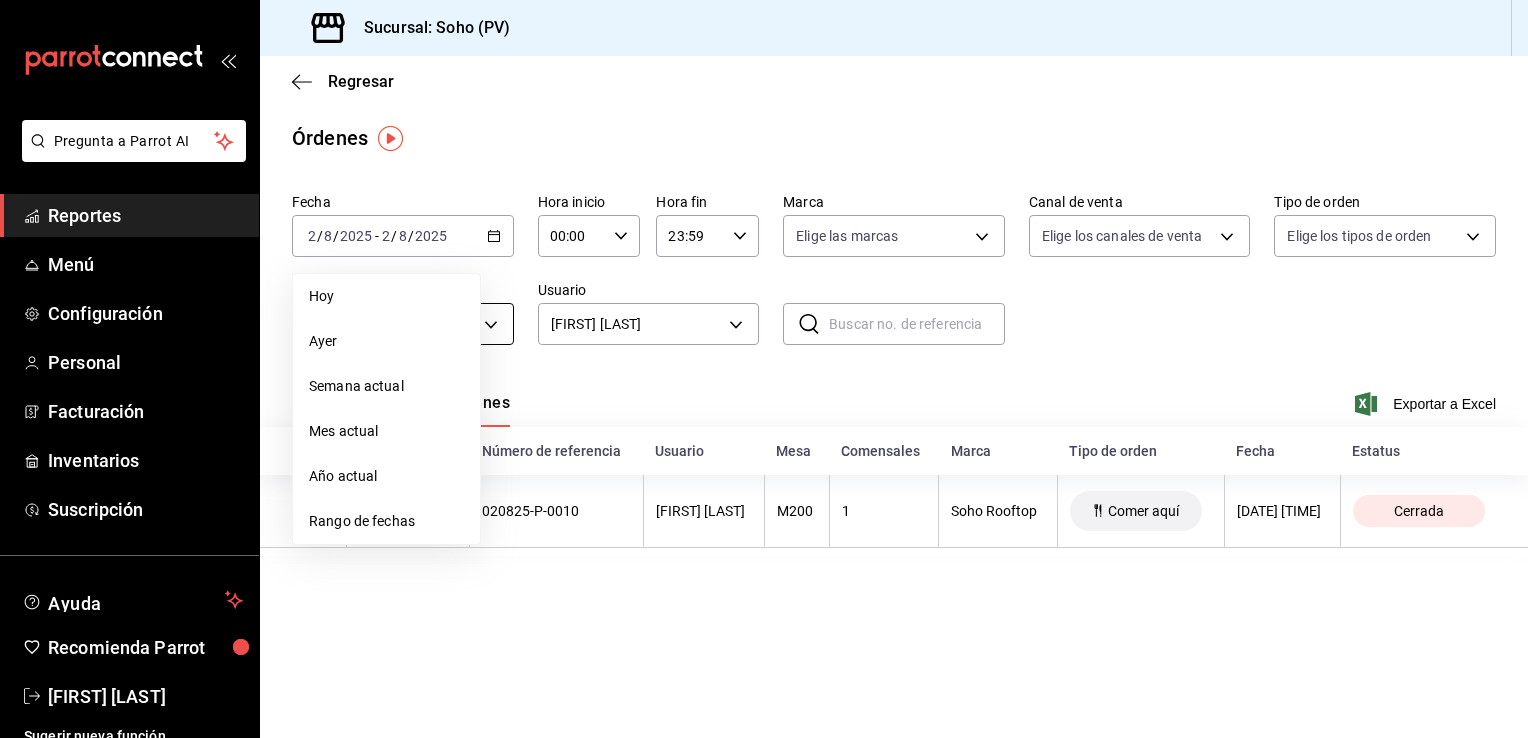 drag, startPoint x: 350, startPoint y: 342, endPoint x: 450, endPoint y: 316, distance: 103.32473 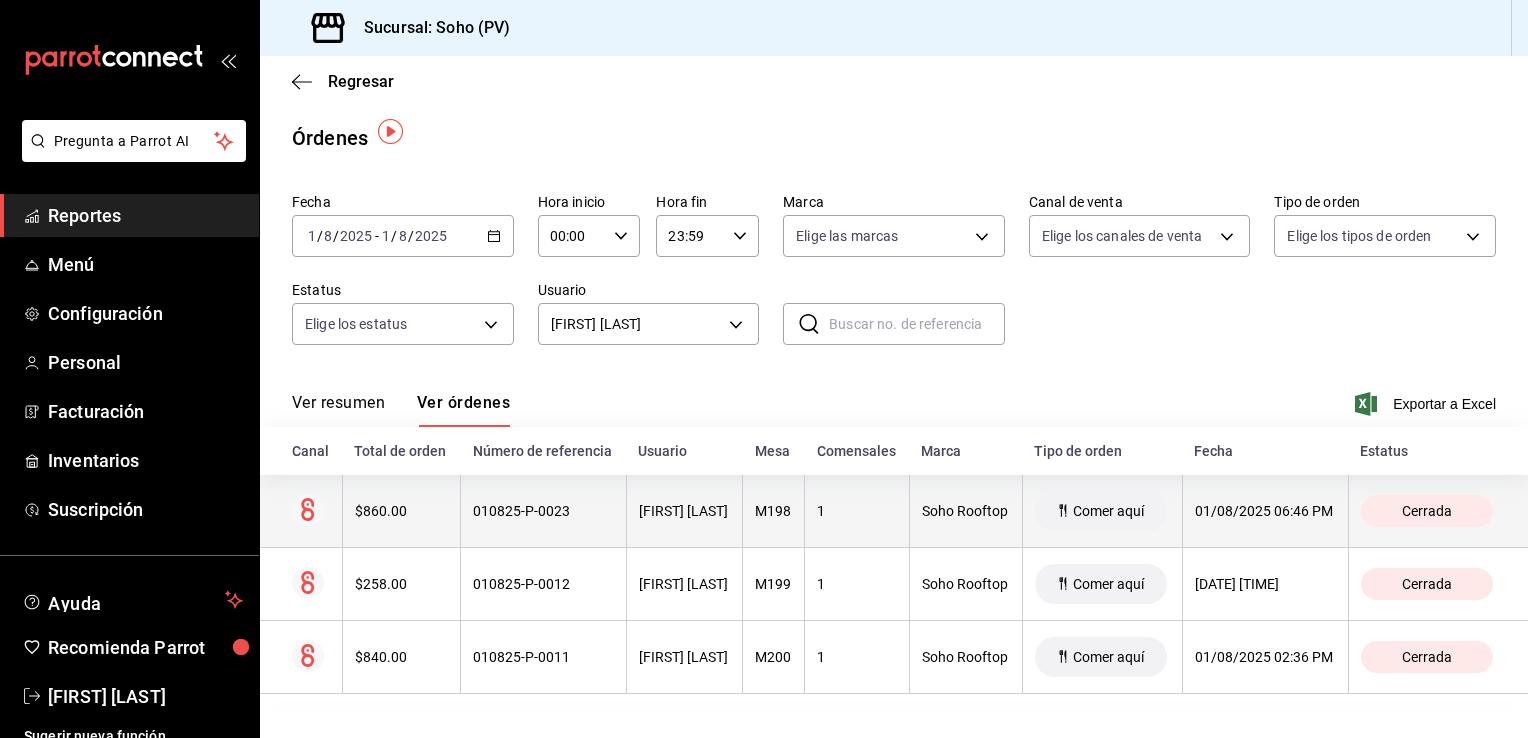 scroll, scrollTop: 28, scrollLeft: 0, axis: vertical 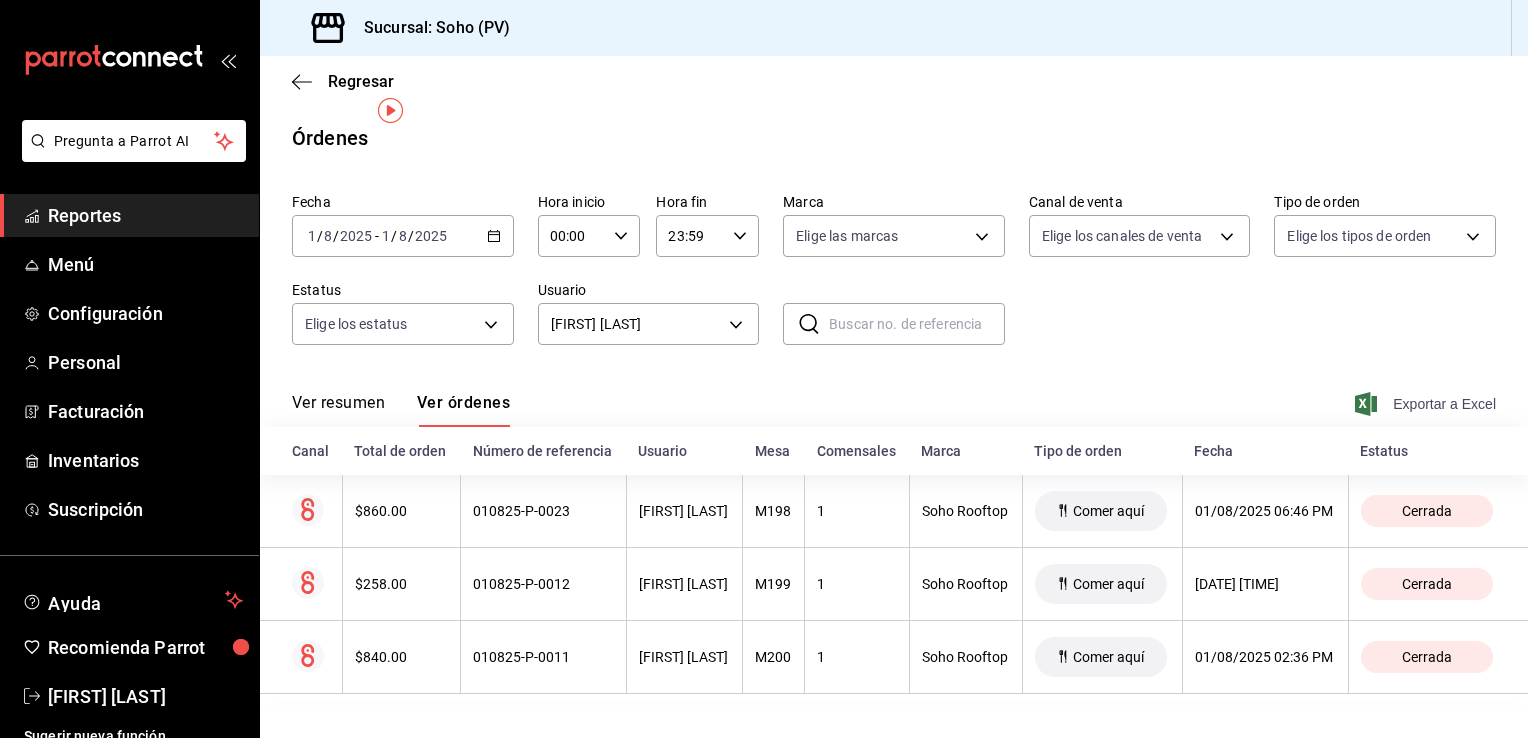 click on "Exportar a Excel" at bounding box center (1427, 404) 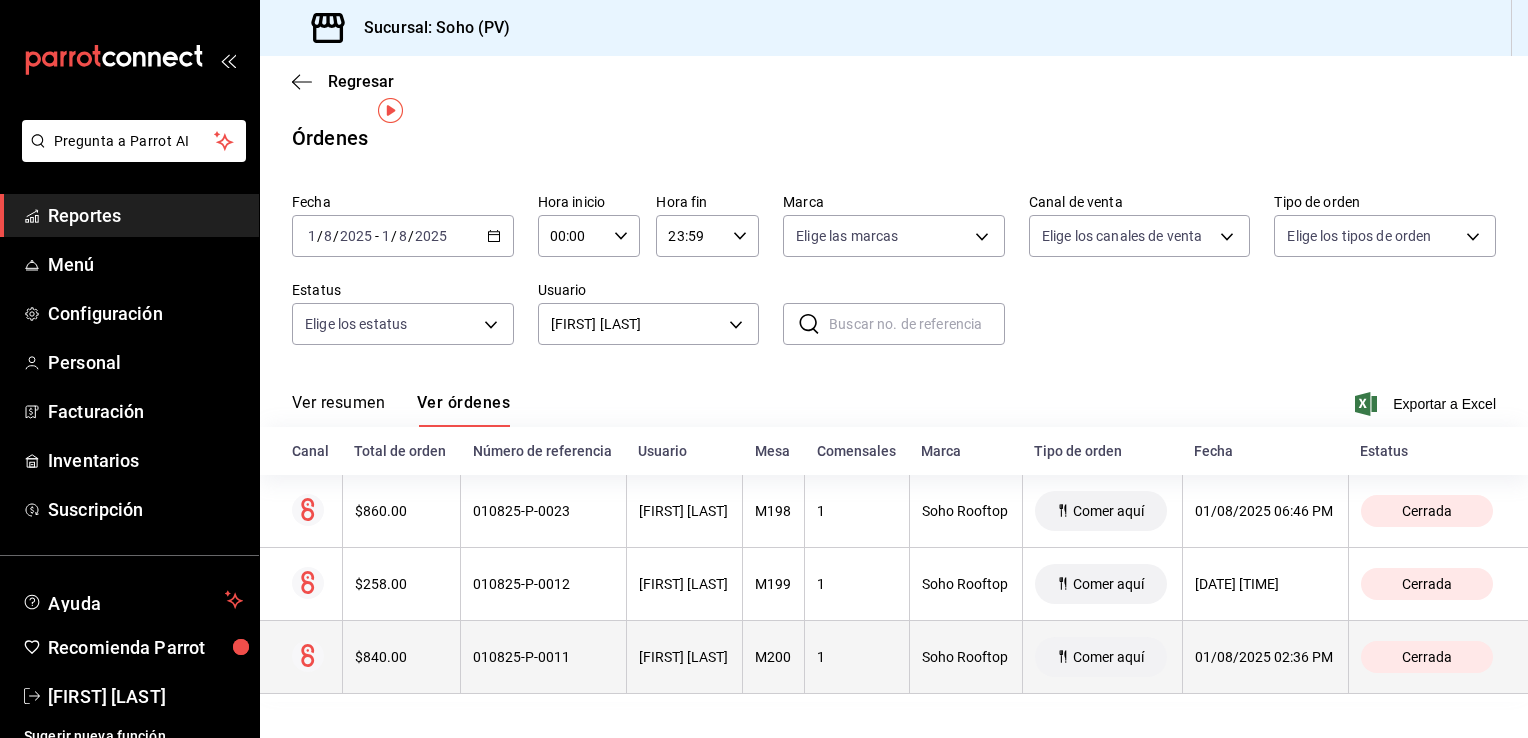 click on "[FIRST] [LAST]" at bounding box center (684, 657) 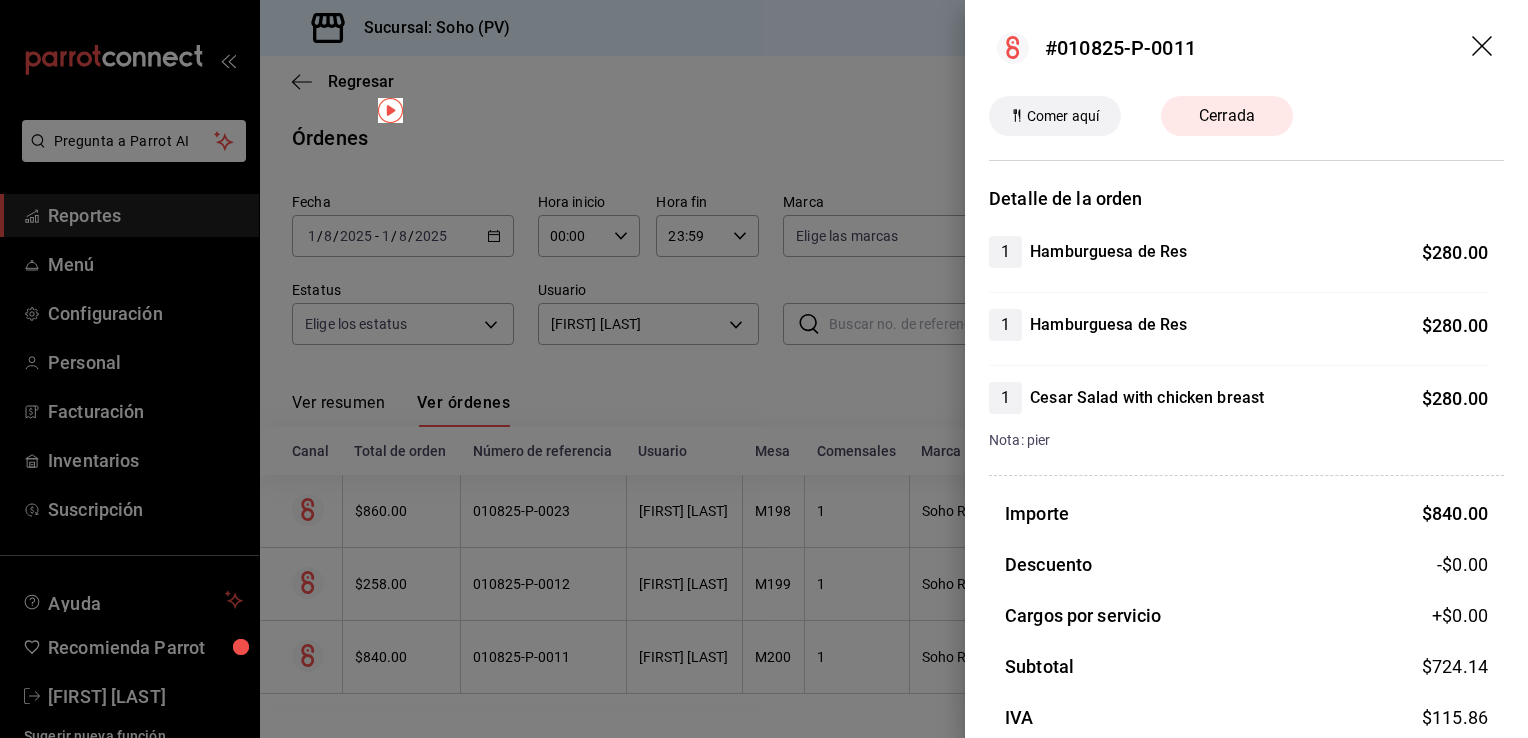 click at bounding box center (764, 369) 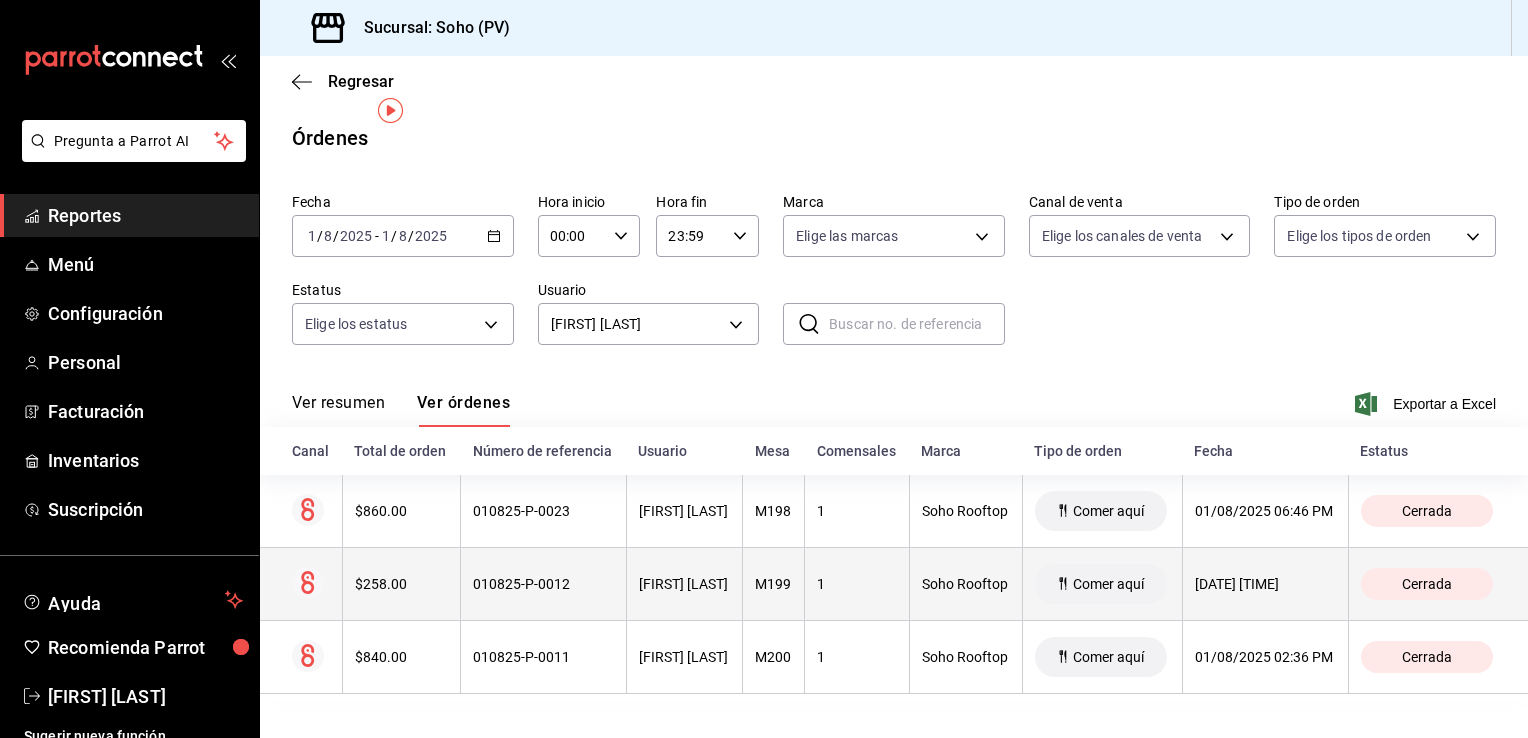 click on "[FIRST] [LAST]" at bounding box center [684, 584] 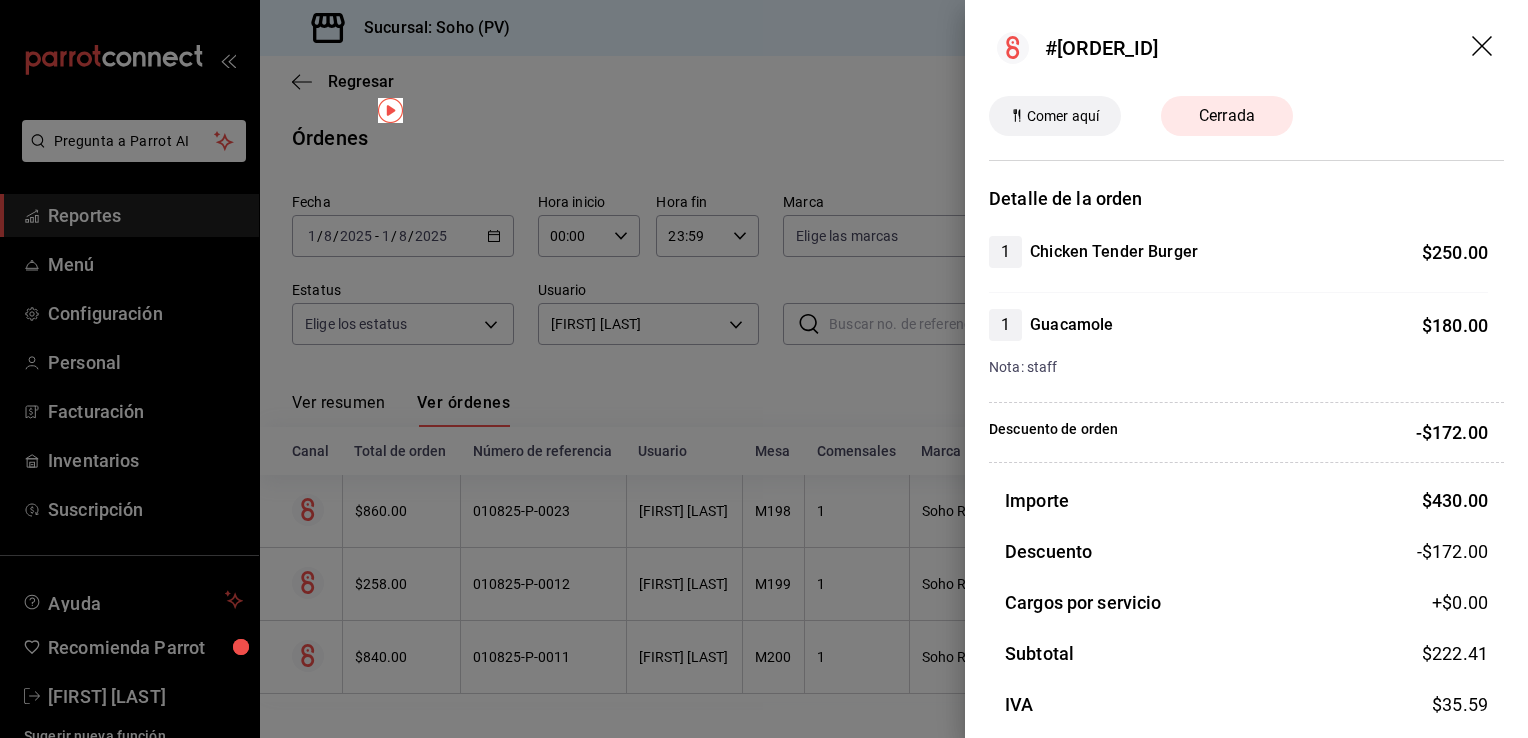 click 